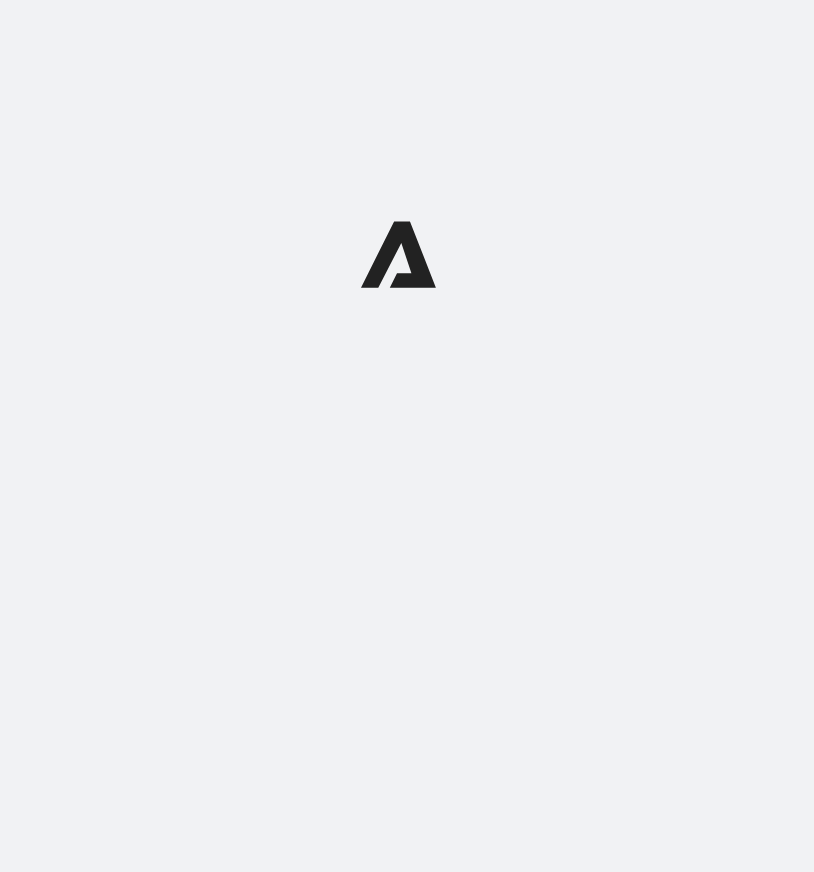 scroll, scrollTop: 0, scrollLeft: 0, axis: both 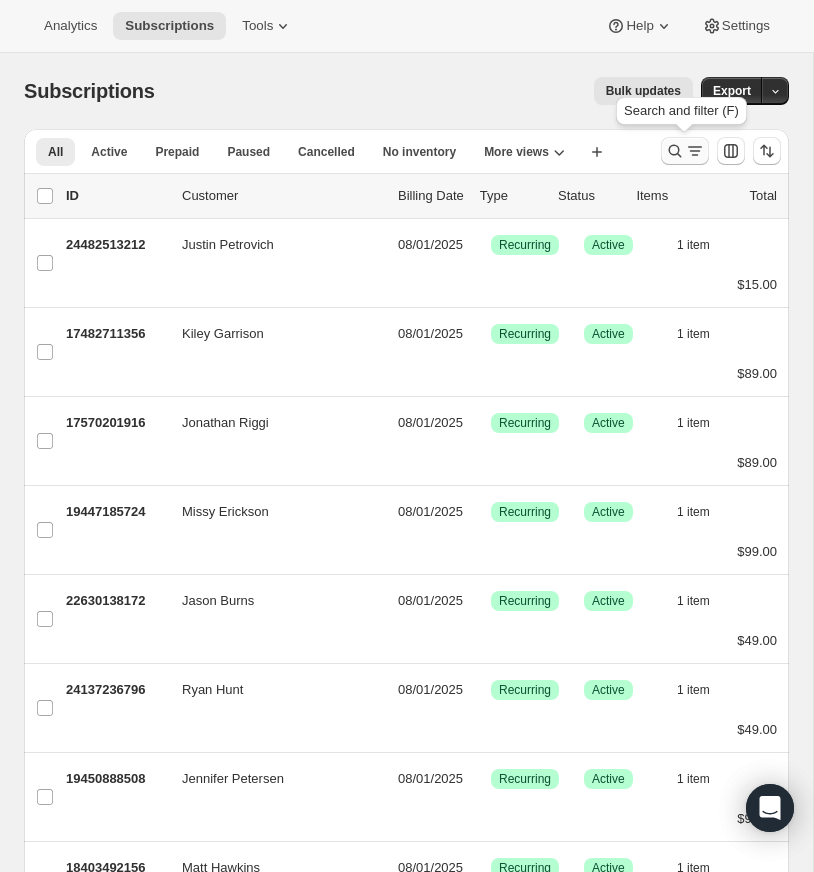 click 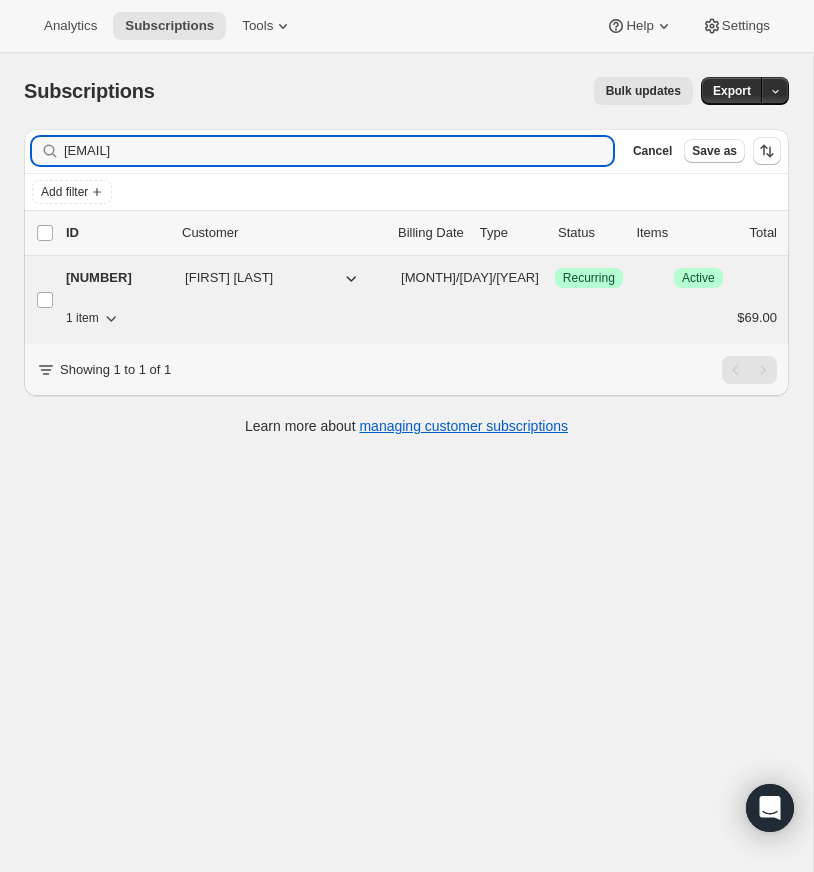 type on "pastoraaronab@gmail.com" 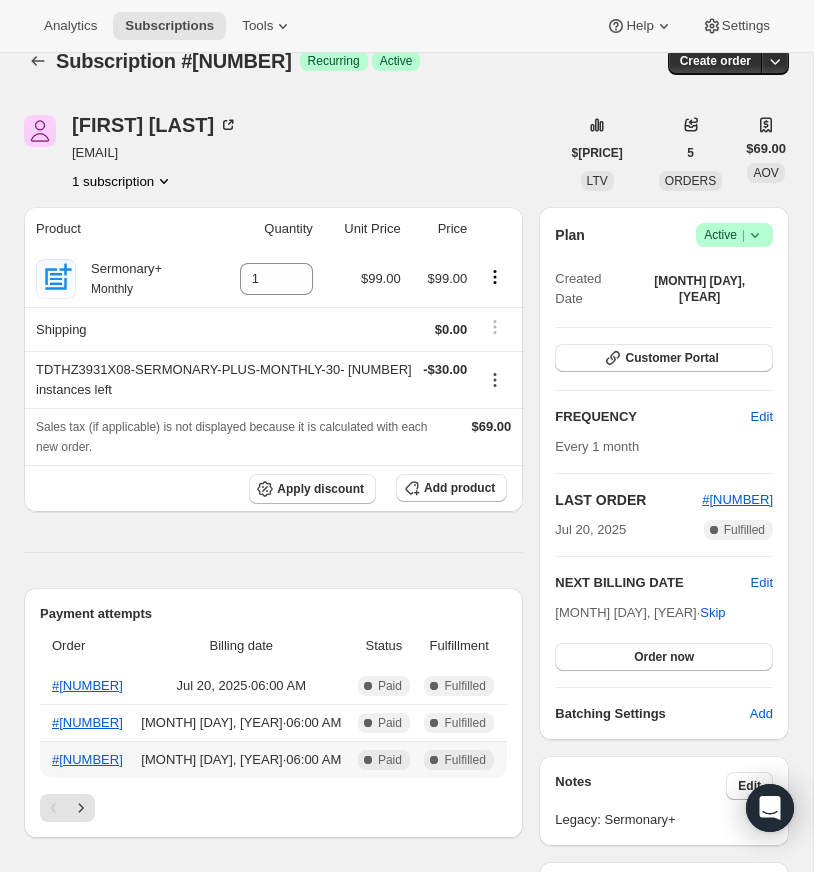 scroll, scrollTop: 40, scrollLeft: 0, axis: vertical 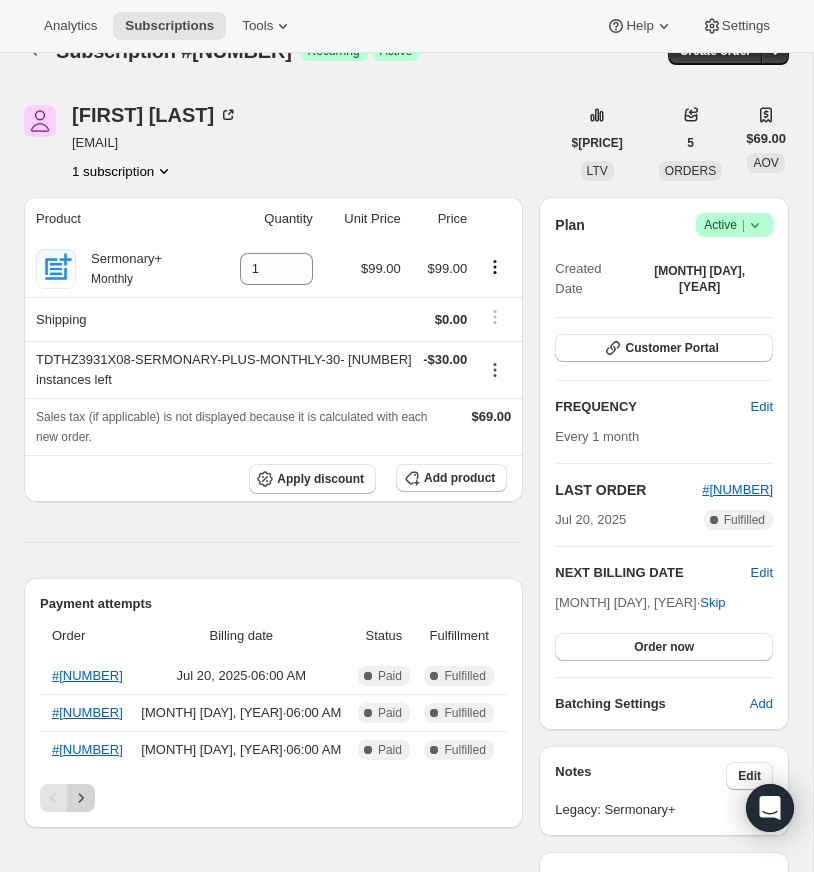 click 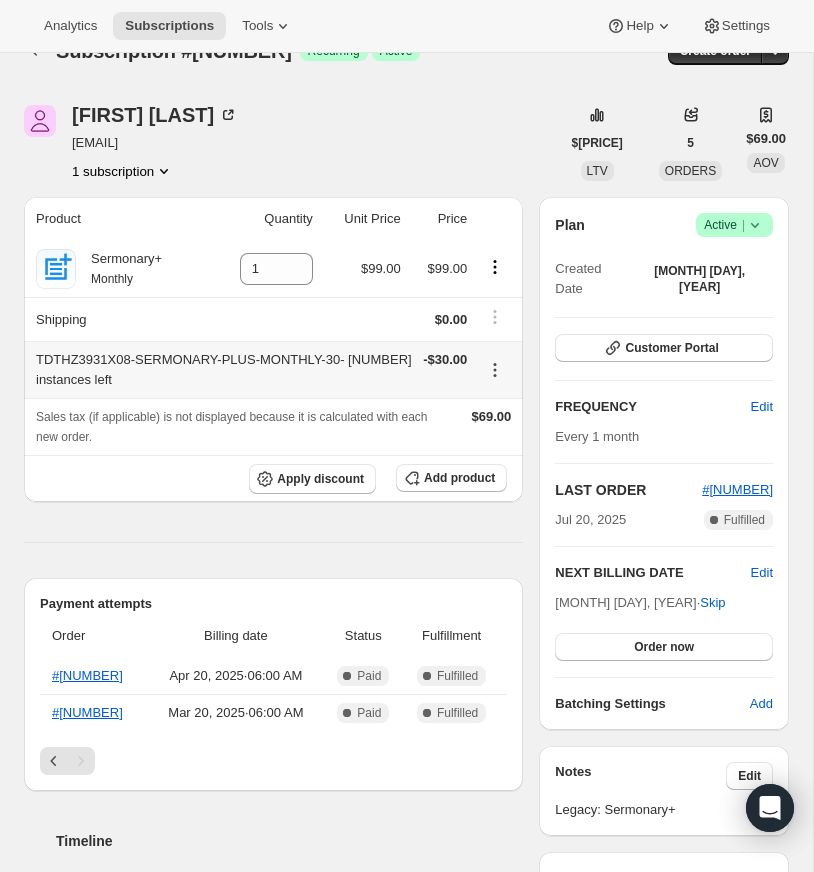 scroll, scrollTop: 0, scrollLeft: 0, axis: both 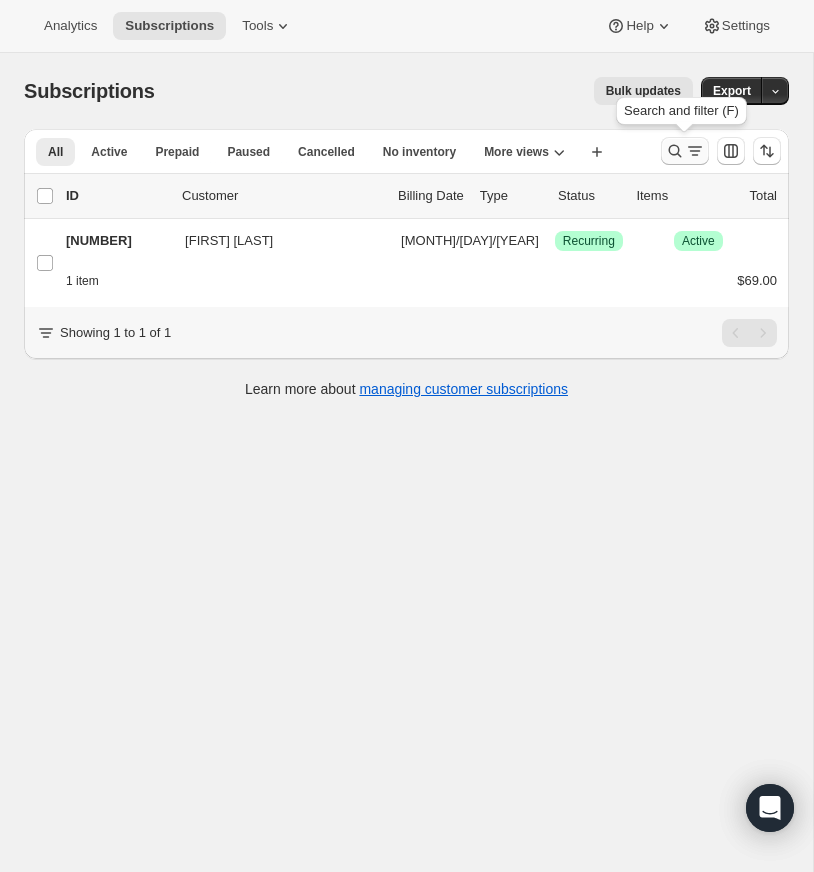 click 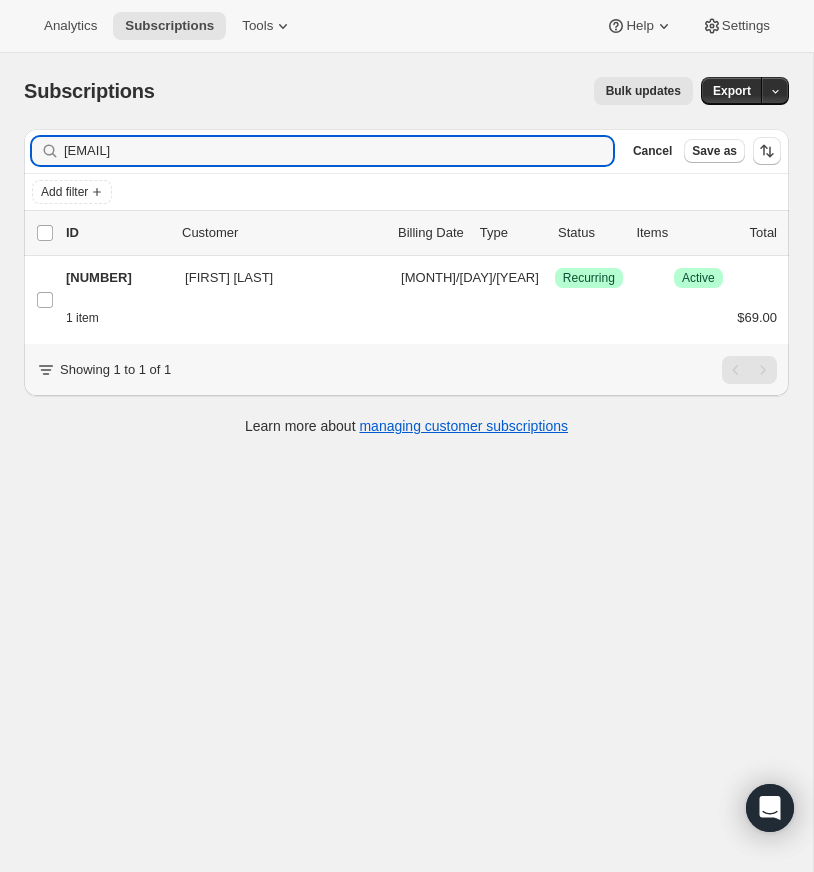 drag, startPoint x: 249, startPoint y: 153, endPoint x: 56, endPoint y: 159, distance: 193.09325 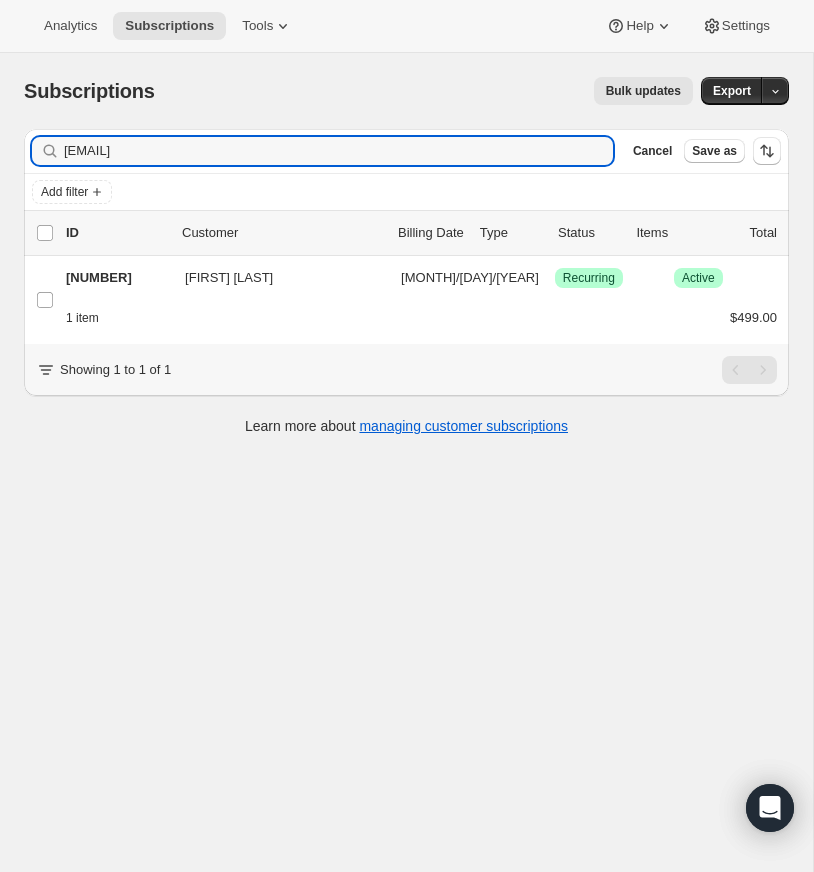 type on "[EMAIL]" 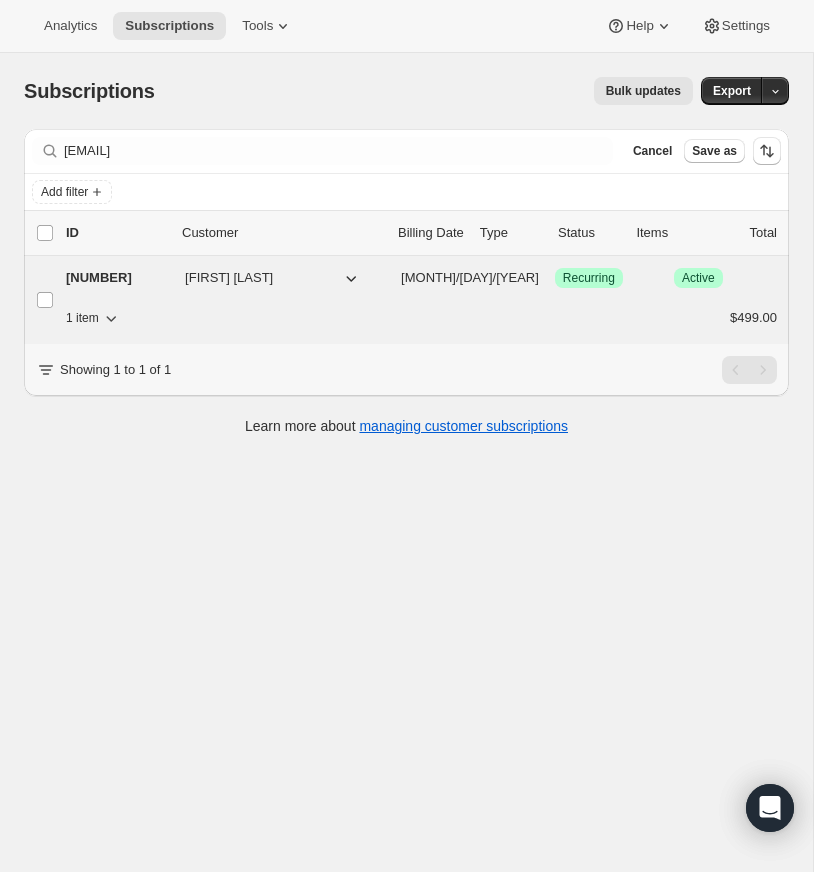 click on "[NUMBER]" at bounding box center (117, 278) 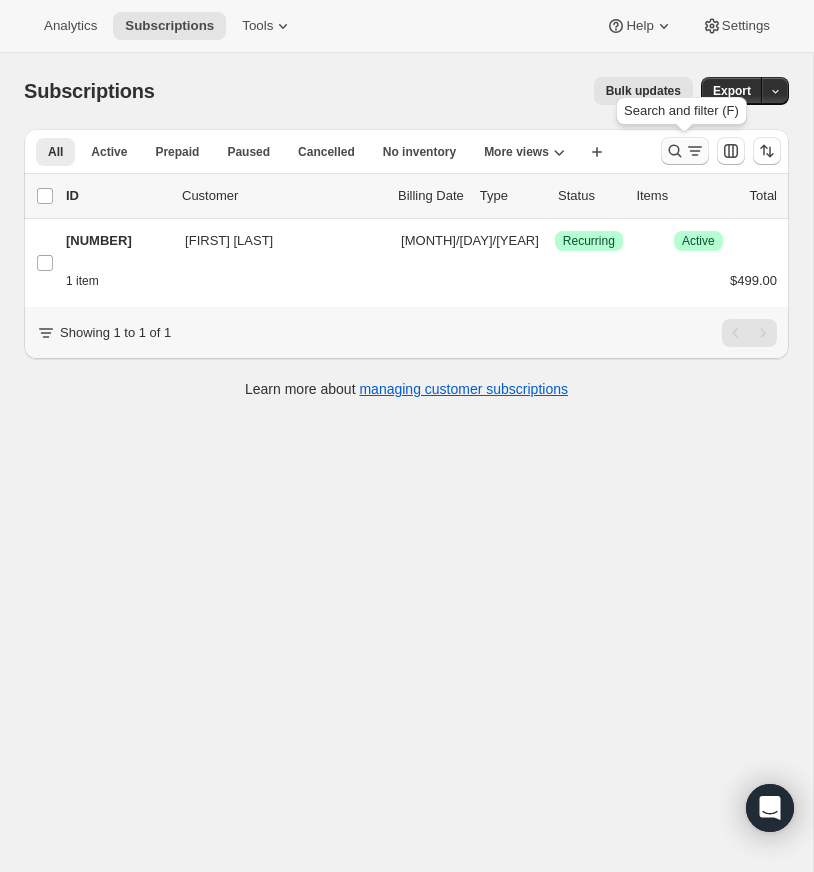 click 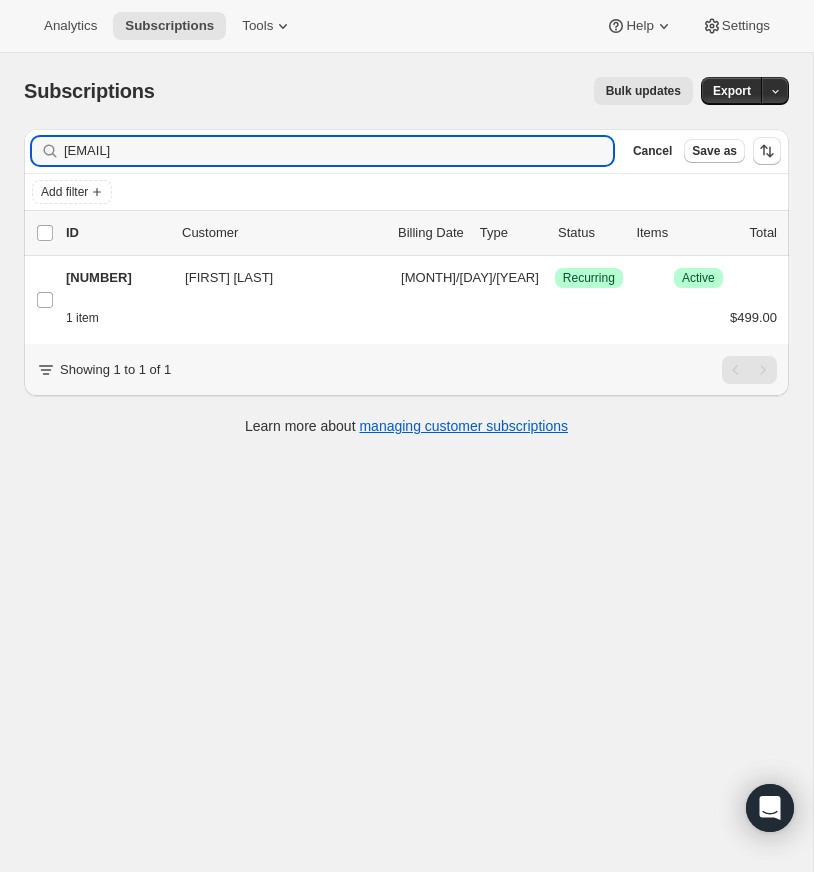 drag, startPoint x: 230, startPoint y: 155, endPoint x: 62, endPoint y: 151, distance: 168.0476 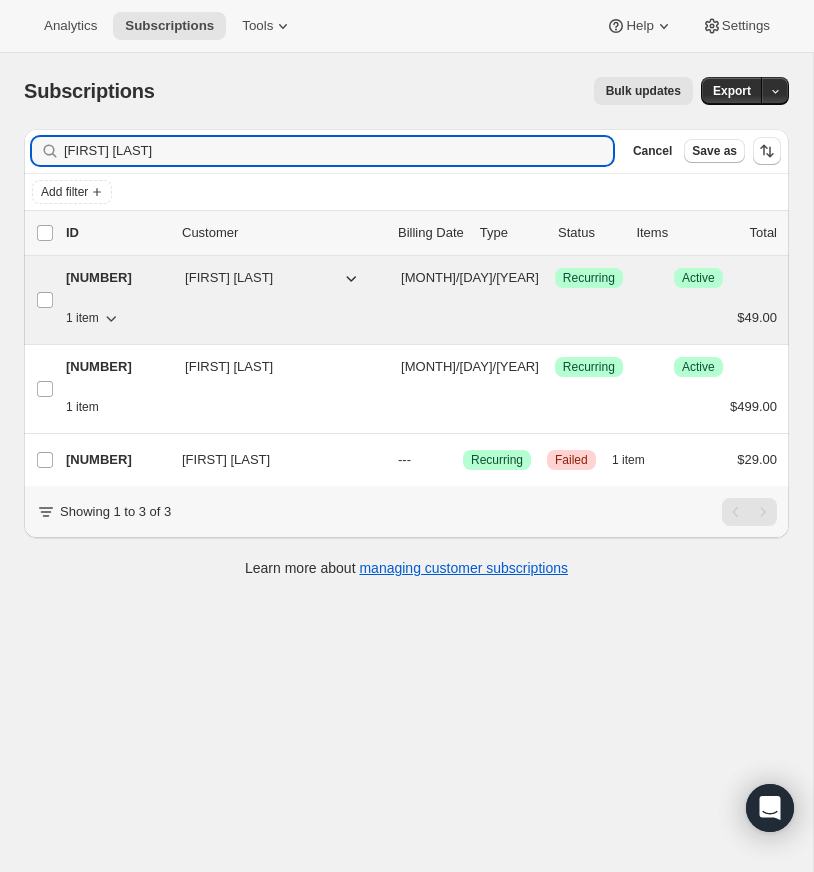 type on "[FIRST] [LAST]" 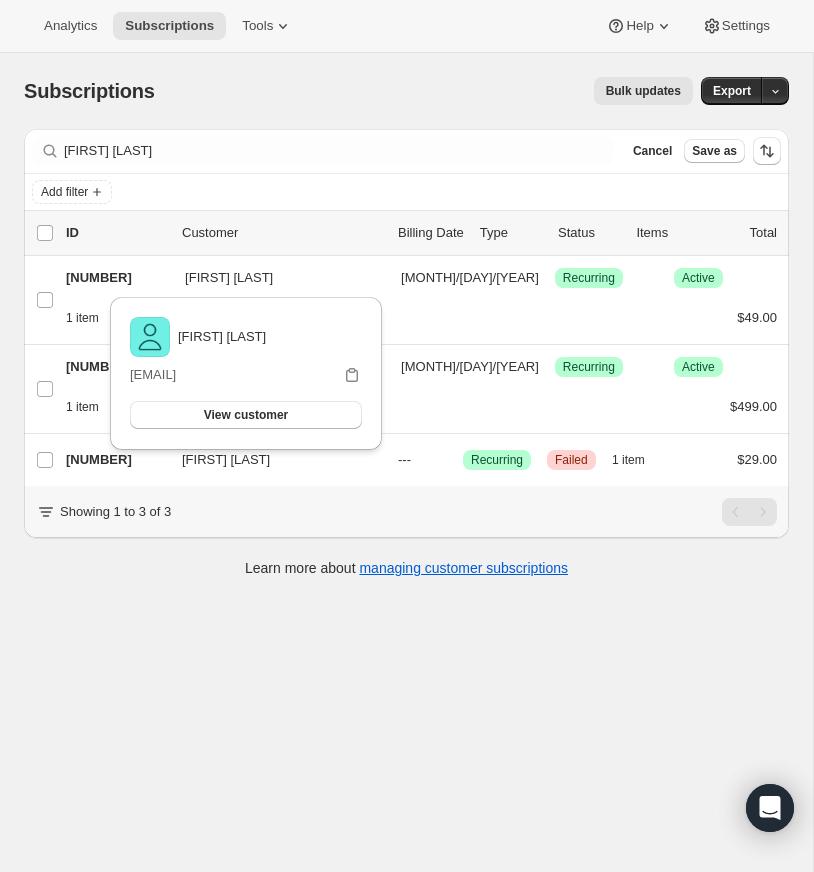 click on "Subscriptions. This page is ready Subscriptions Bulk updates More actions Bulk updates Export Filter subscribers clark clervois Clear Cancel Save as Add filter   0 selected Update next billing date Change status Showing 4 subscriptions Select all 4 subscriptions Showing 4 subscriptions Select Select all 4 subscriptions 0 selected list header ID Customer Billing Date Type Status Items Total Clark Clervois 25269698876 Clark Clervois 08/19/2025 Success Recurring Success Active 1   item $49.00 Clark Clervois 25237684540 Clark Clervois 06/14/2026 Success Recurring Success Active 1   item $499.00 Clark Clervois 23141908796 Clark Clervois --- Success Recurring Critical Failed 1   item $29.00 Showing 1 to 3 of 3 Learn more about   managing customer subscriptions" at bounding box center (406, 489) 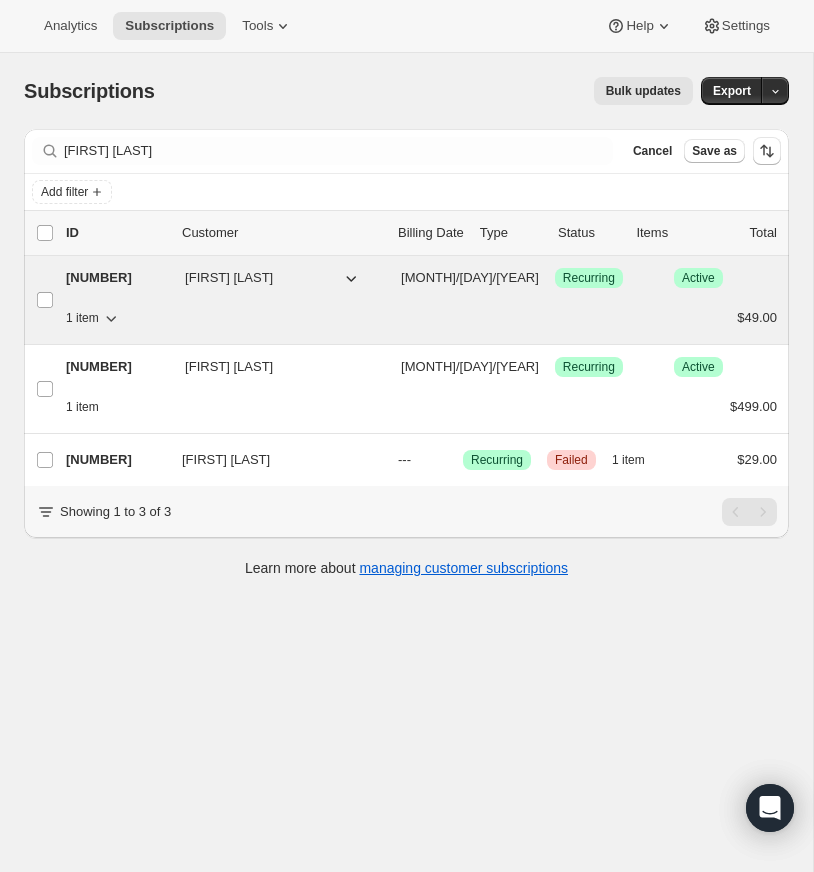 click on "[NUMBER]" at bounding box center [117, 278] 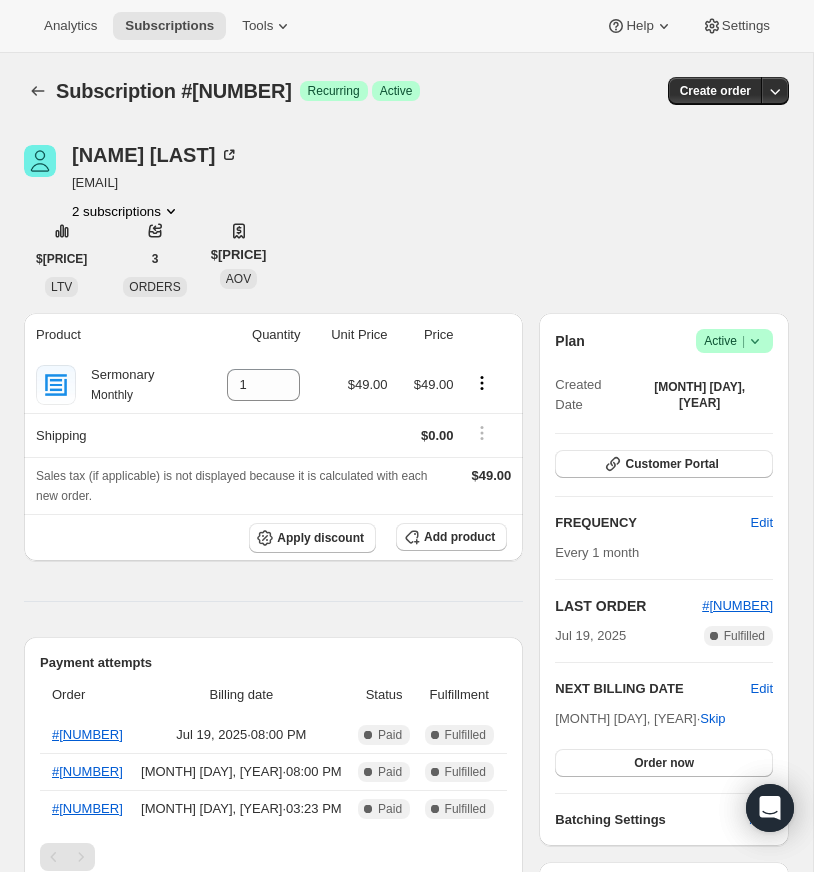 click on "2 subscriptions" at bounding box center (126, 211) 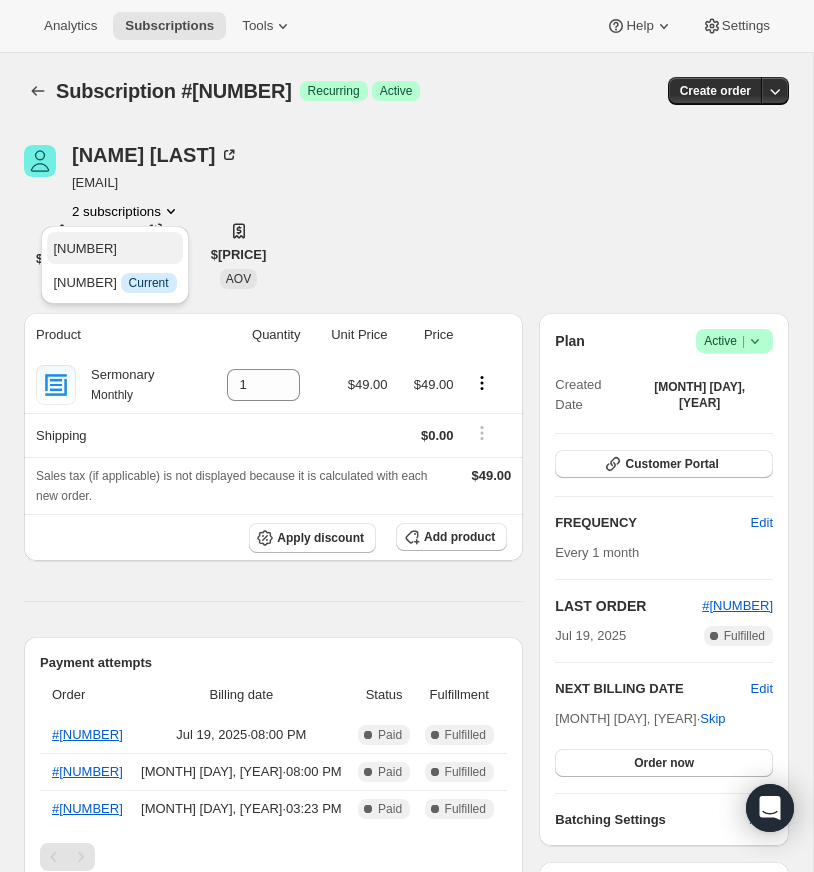 click on "[NUMBER]" at bounding box center (85, 248) 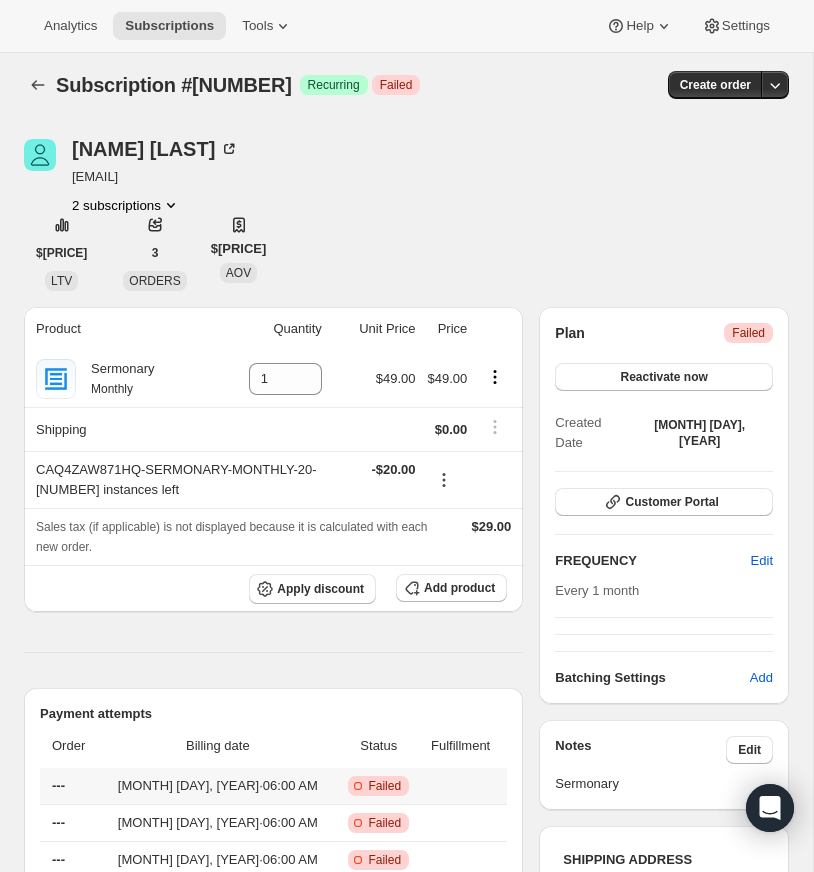 scroll, scrollTop: 0, scrollLeft: 0, axis: both 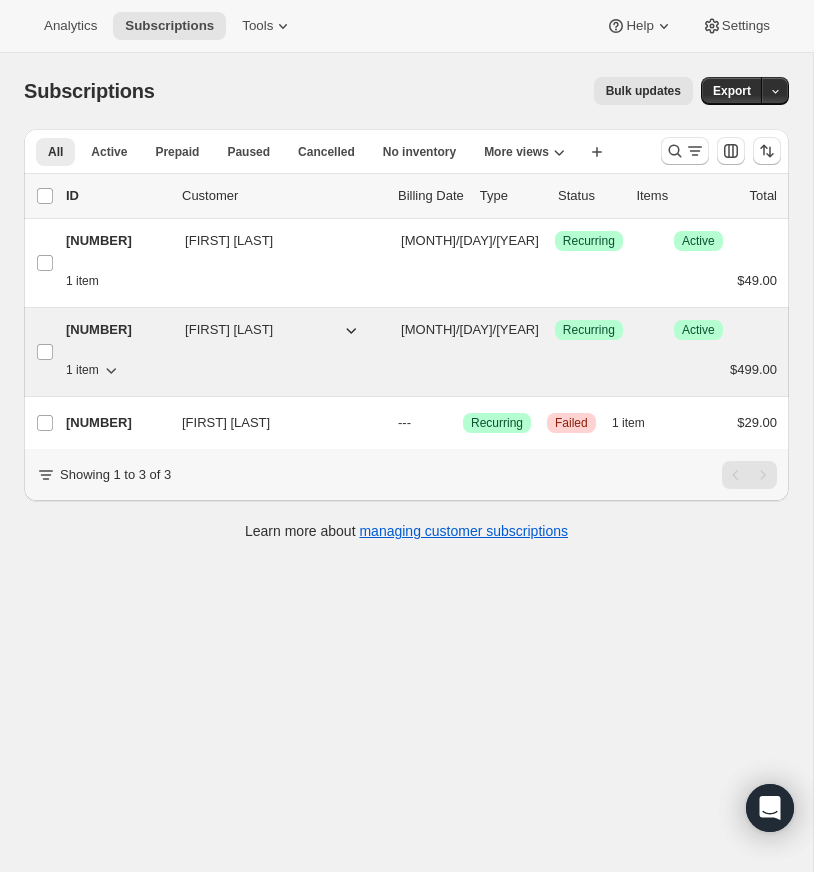click on "[FIRST] [LAST]" at bounding box center (229, 330) 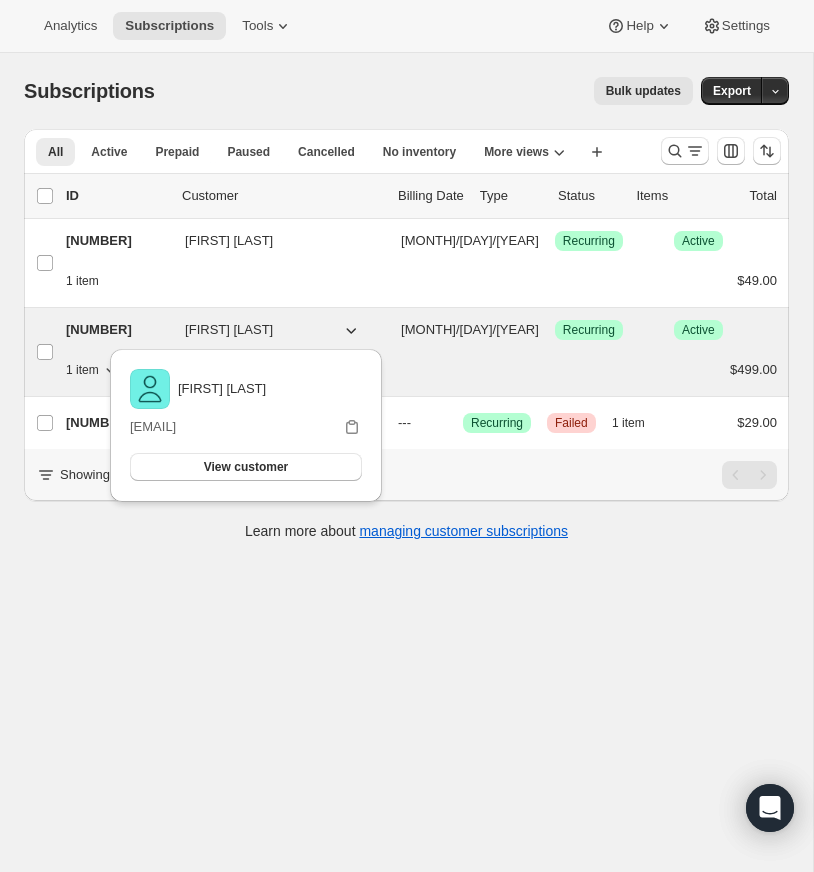 click on "[NUMBER]" at bounding box center [117, 330] 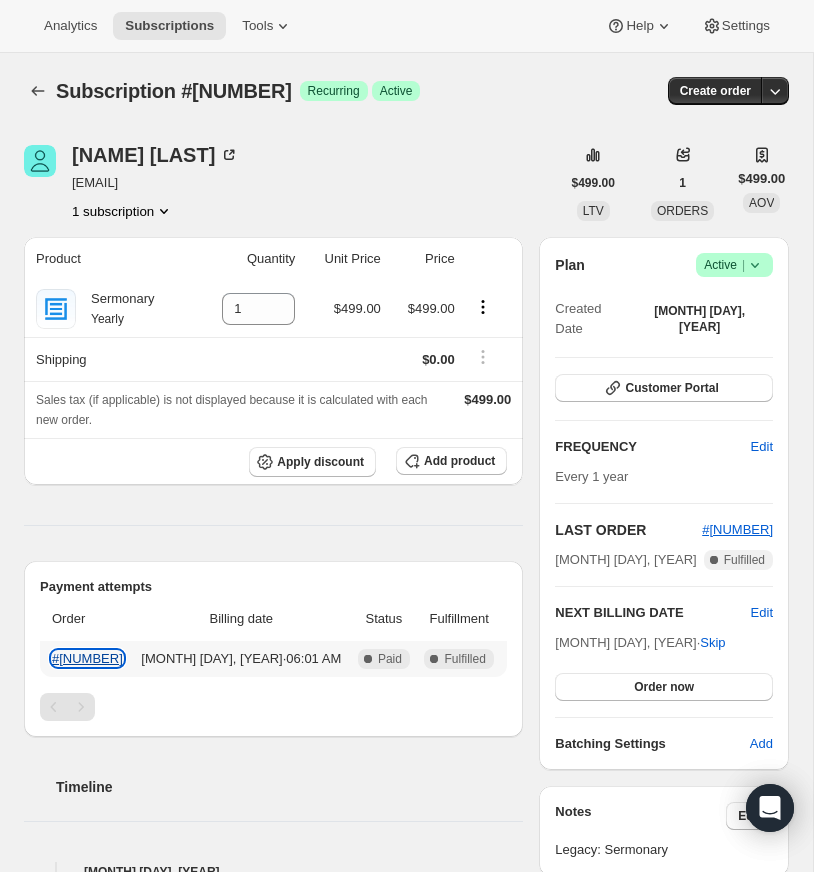 click on "#28485" at bounding box center (87, 658) 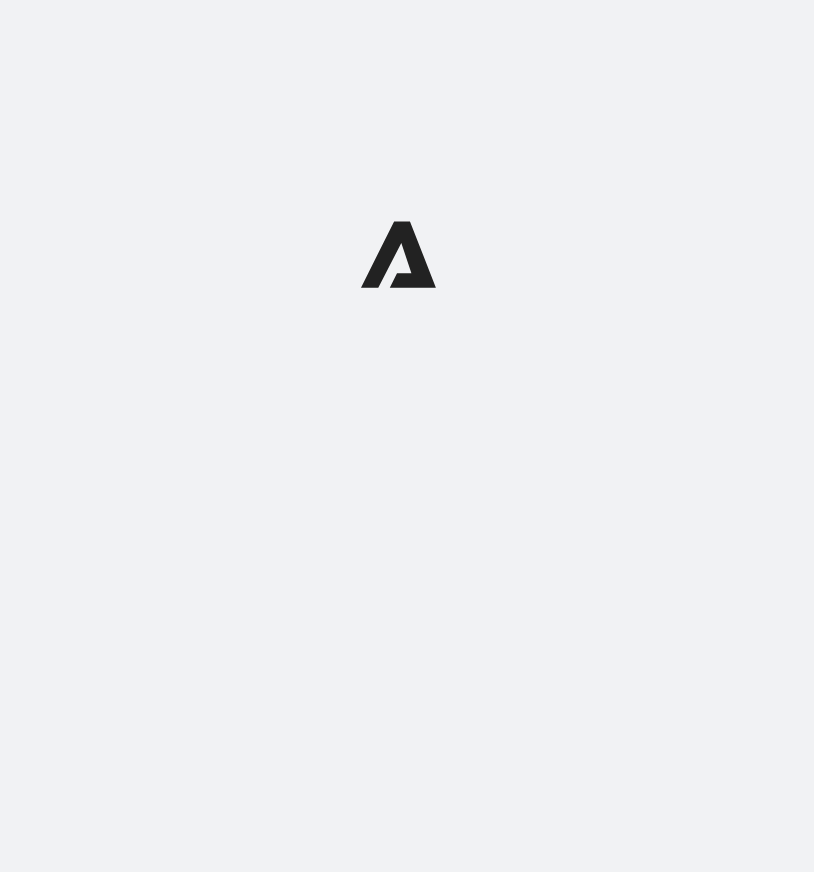 scroll, scrollTop: 0, scrollLeft: 0, axis: both 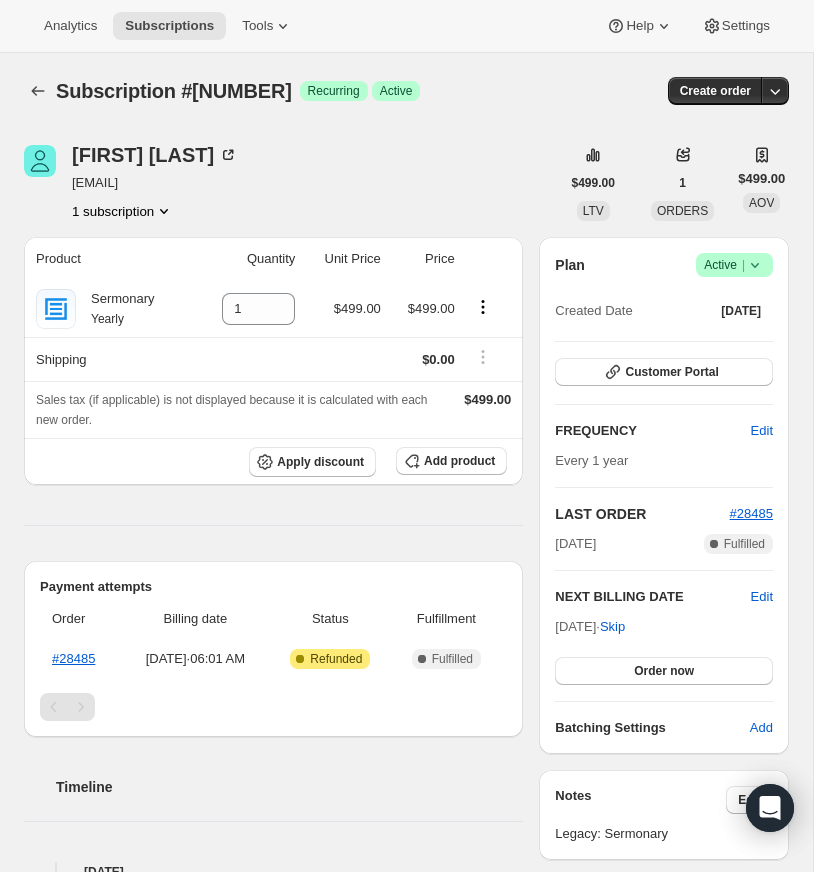 click 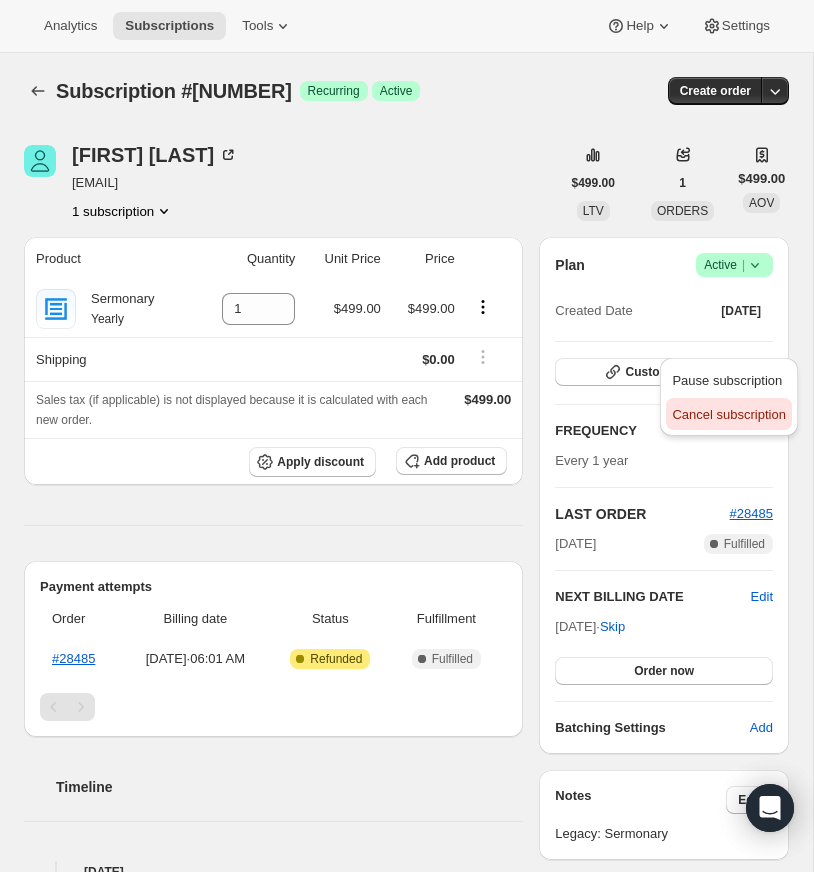 click on "Cancel subscription" at bounding box center (728, 414) 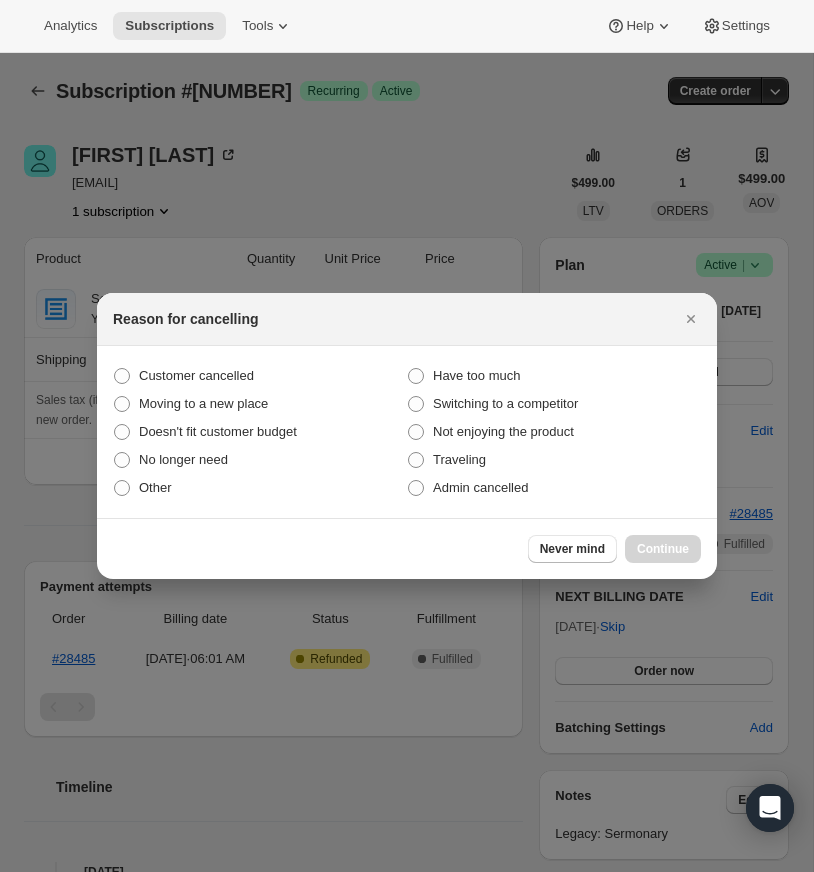 drag, startPoint x: 122, startPoint y: 485, endPoint x: 138, endPoint y: 508, distance: 28.01785 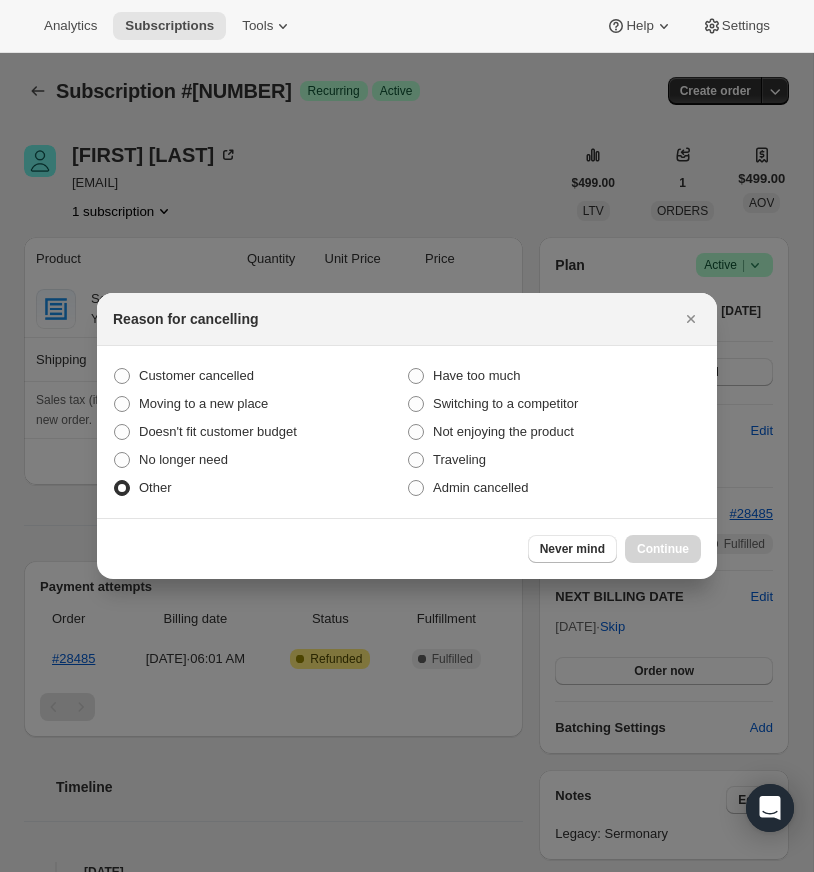 radio on "true" 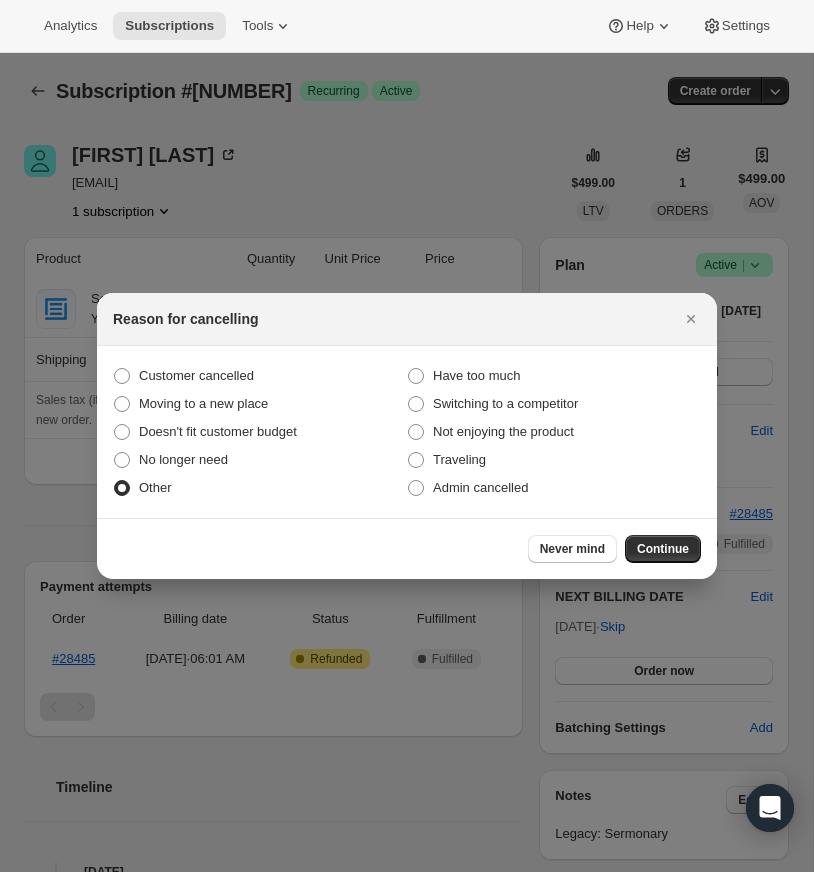 click on "Continue" at bounding box center (663, 549) 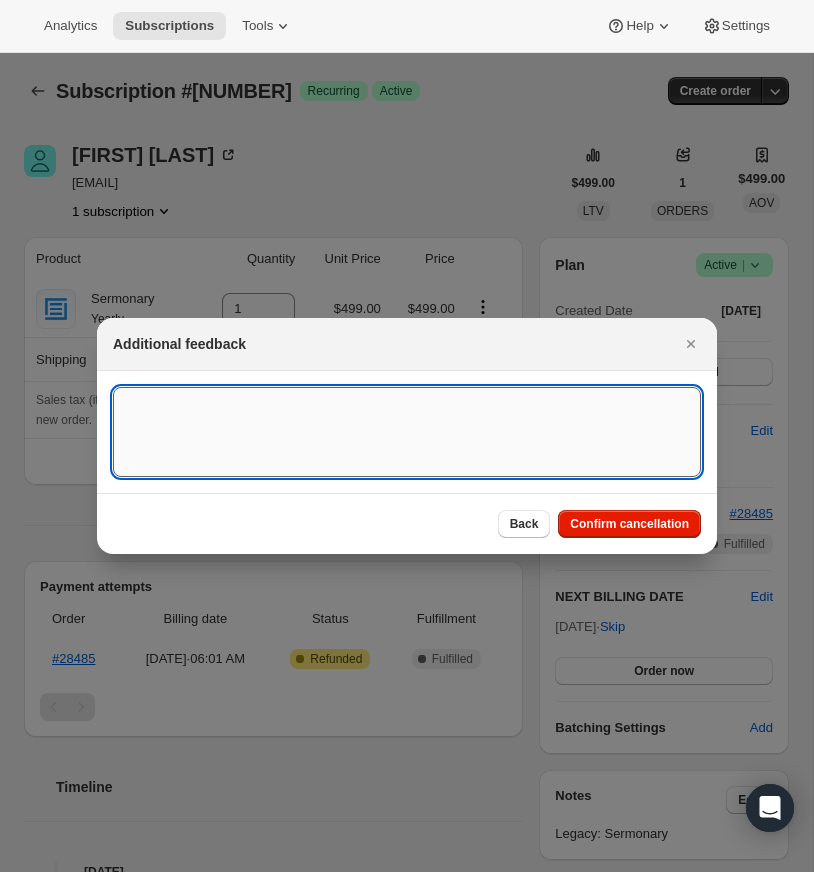 click at bounding box center [407, 432] 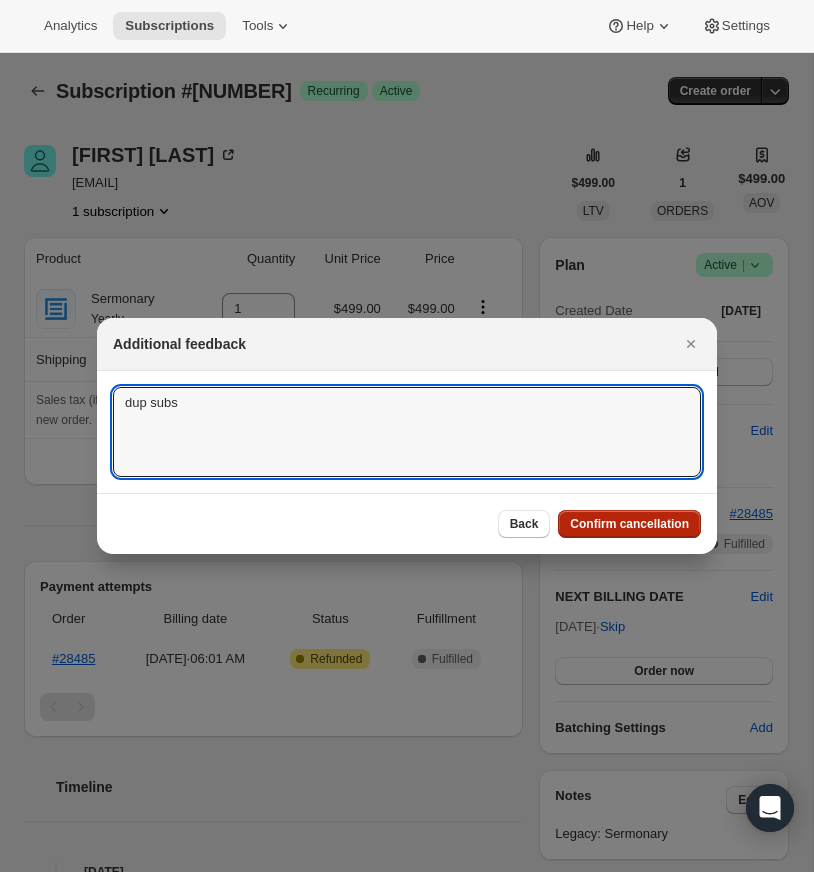 type on "dup subs" 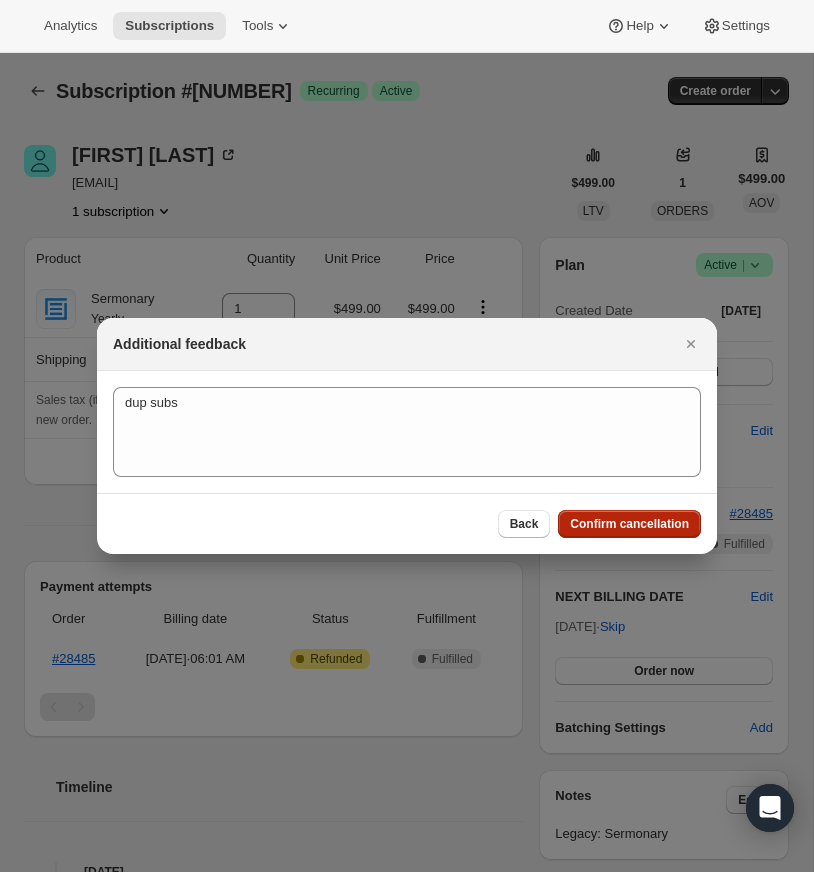 click on "Confirm cancellation" at bounding box center (629, 524) 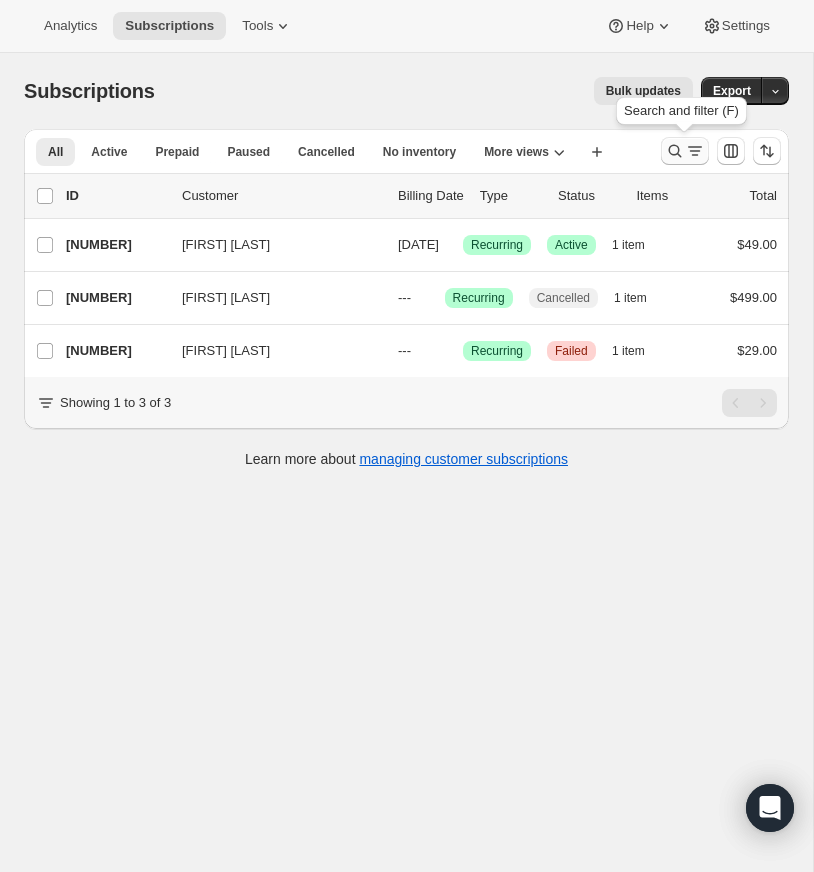 click 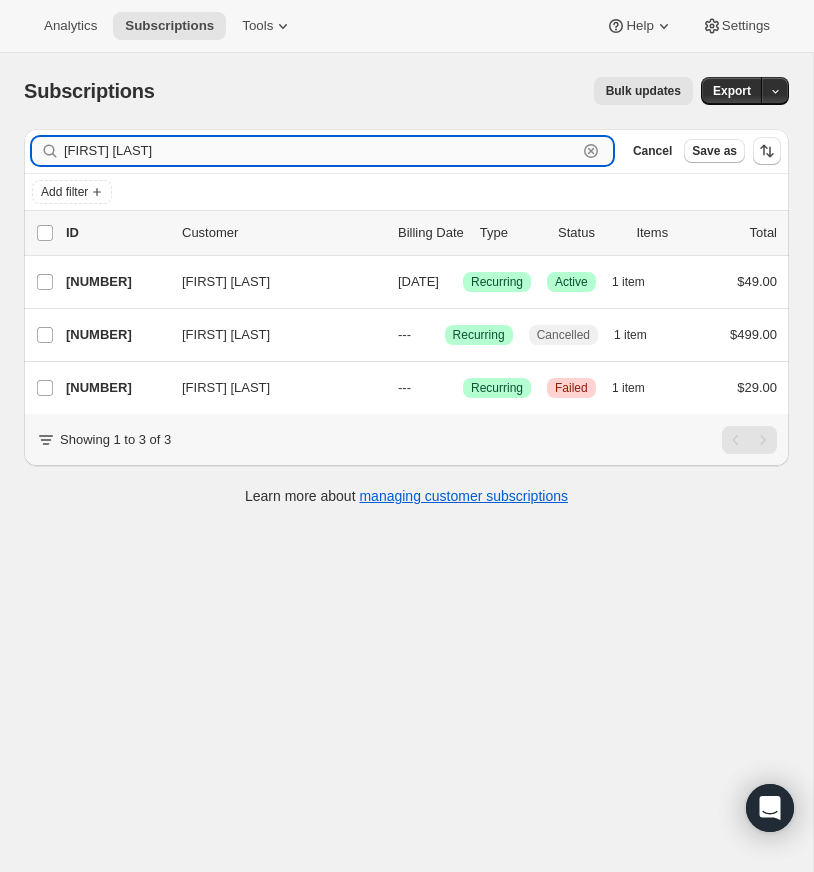 drag, startPoint x: 590, startPoint y: 146, endPoint x: 407, endPoint y: 148, distance: 183.01093 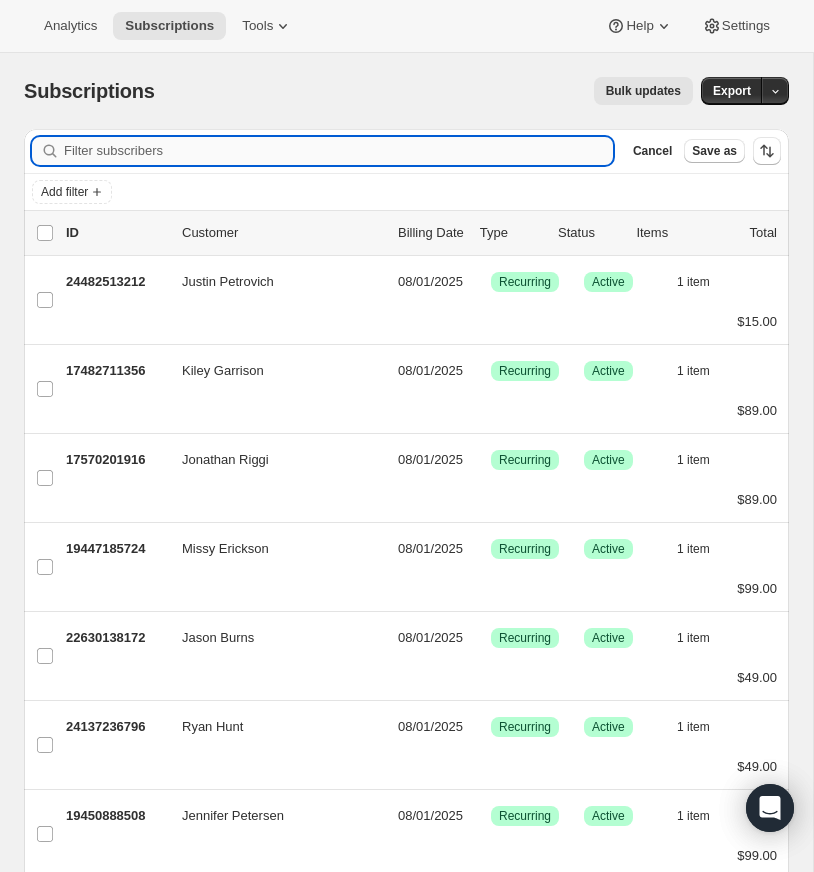 paste on "[EMAIL]" 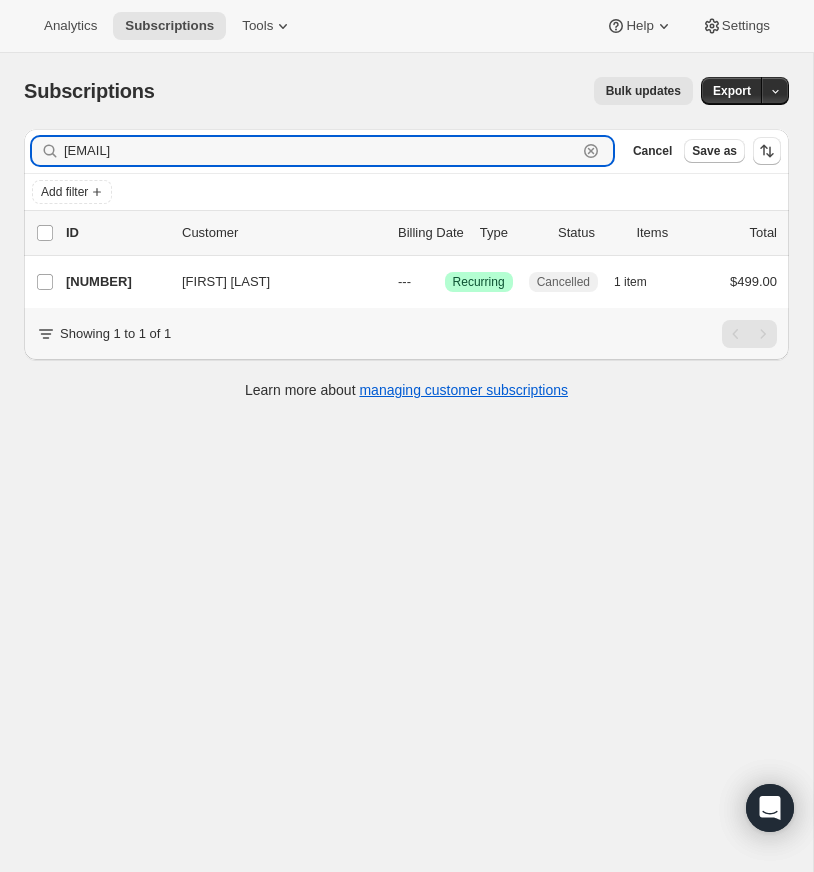 type on "[EMAIL]" 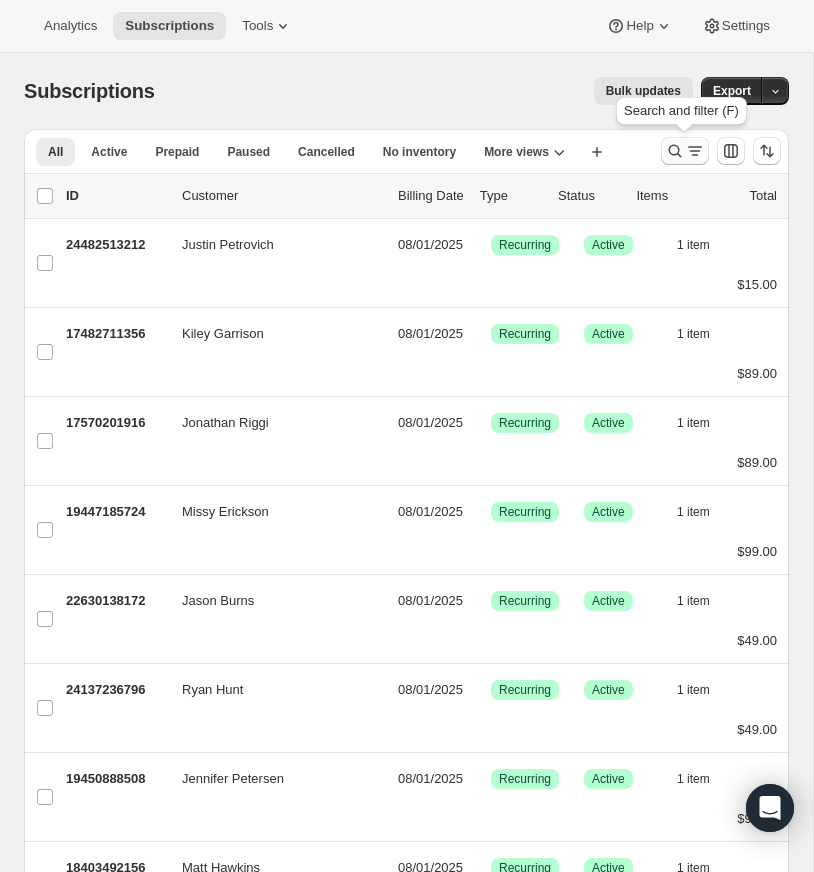 click 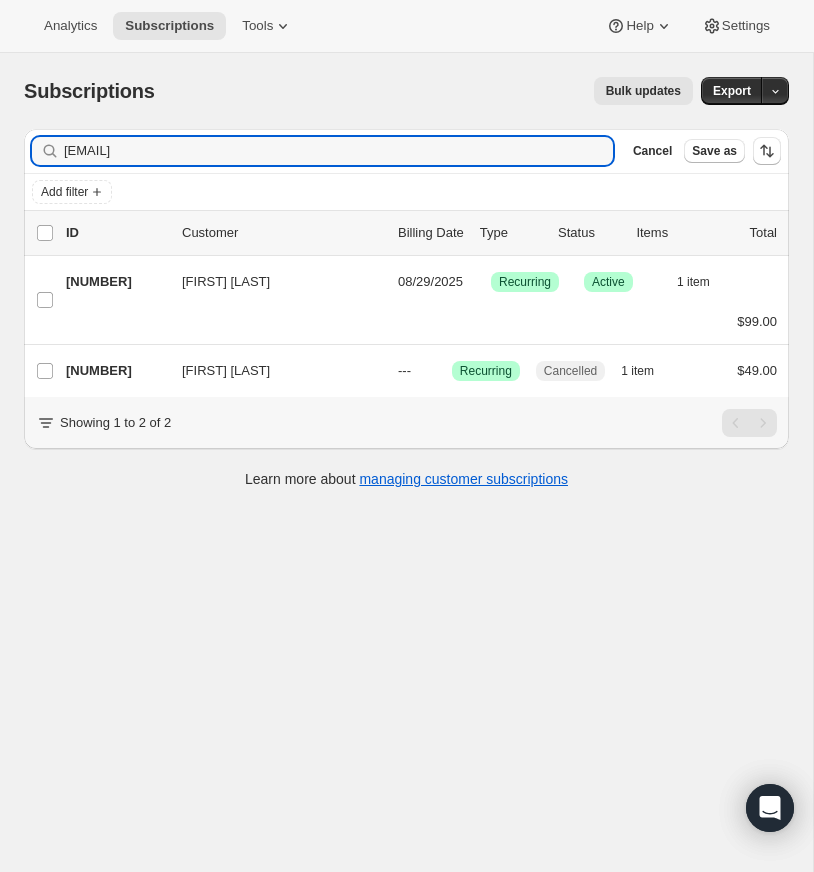 type on "[EMAIL]" 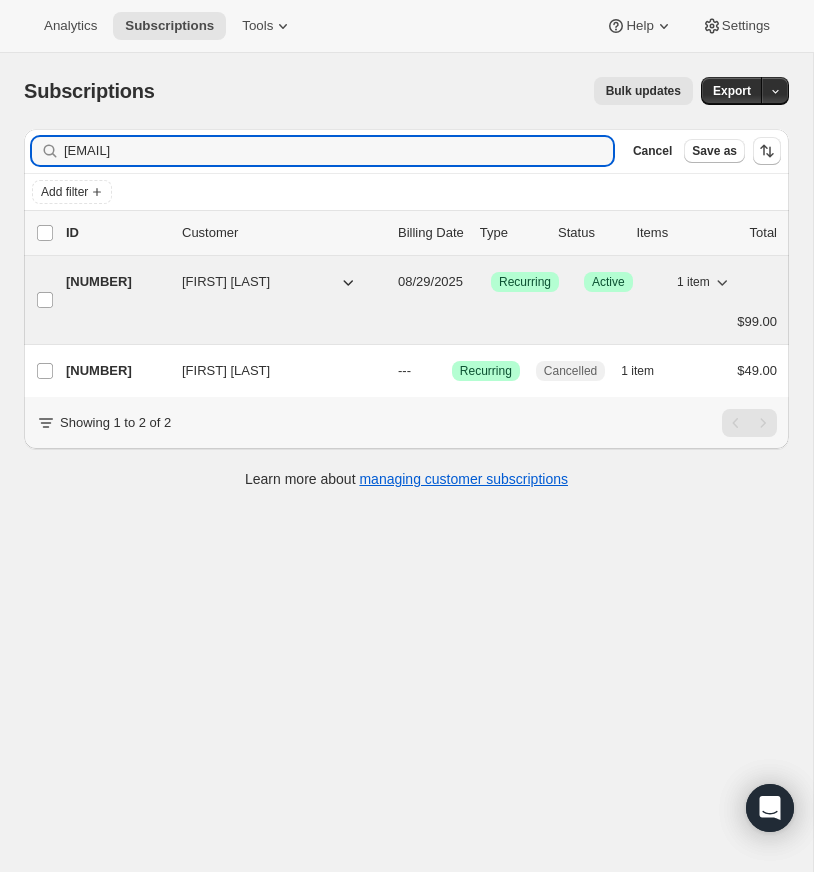 click on "[NUMBER]" at bounding box center (116, 282) 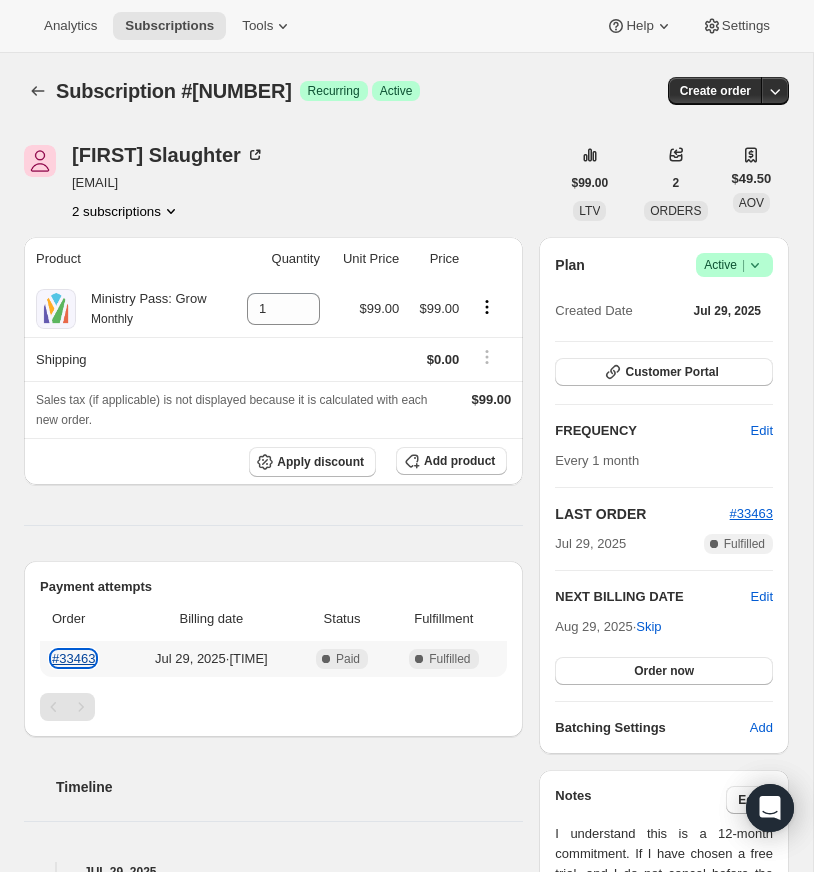click on "#33463" at bounding box center [73, 658] 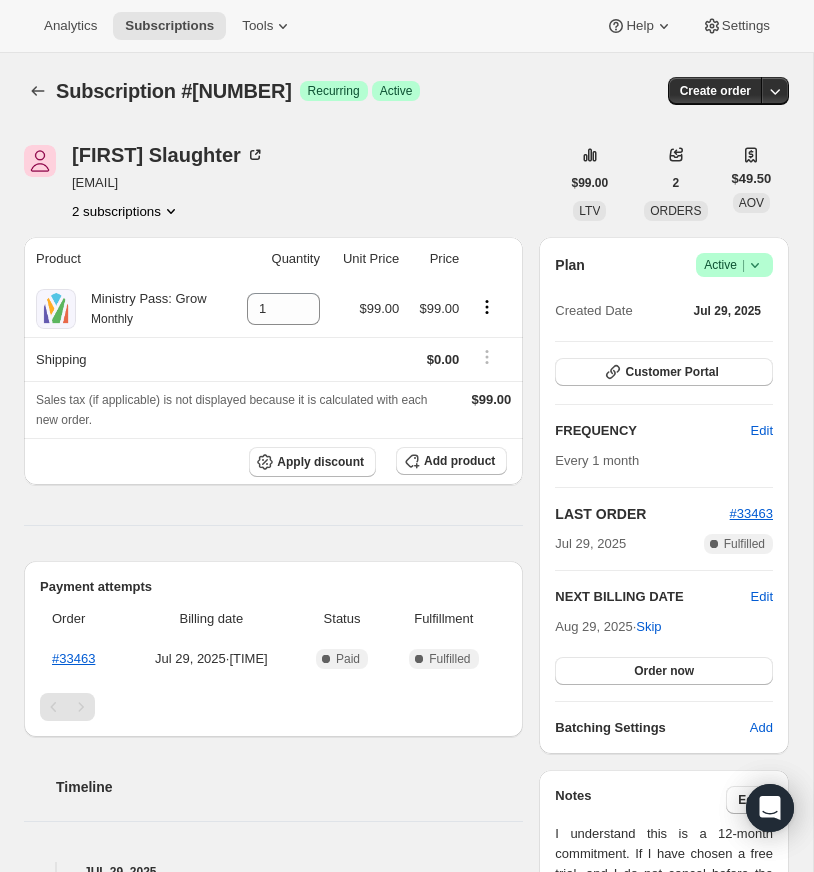 click 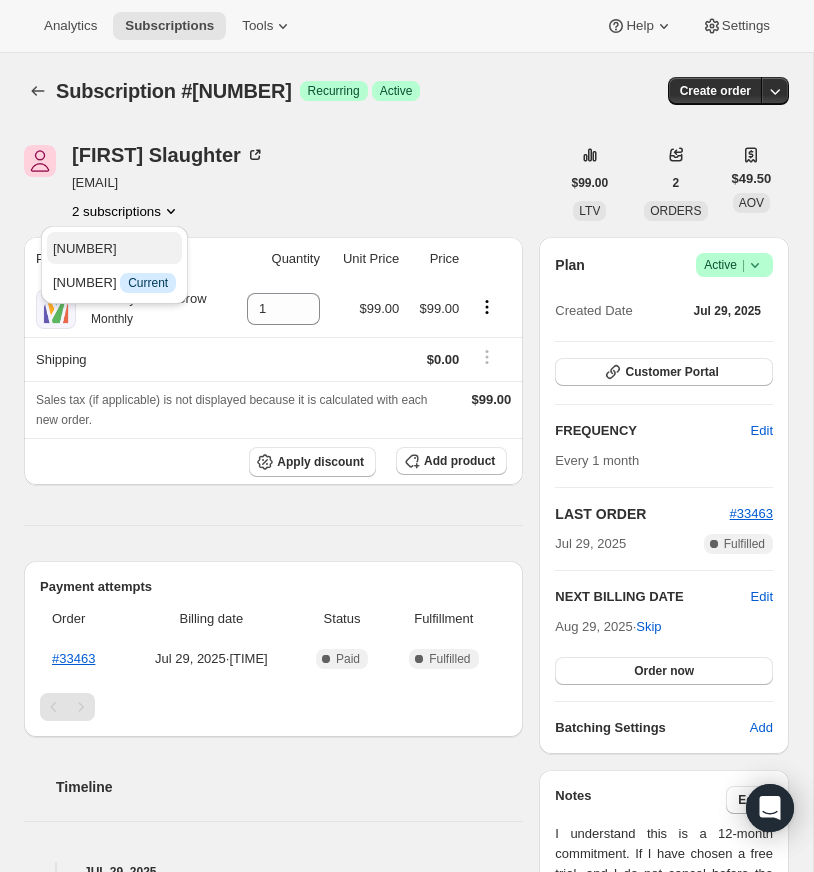 click on "[NUMBER]" at bounding box center (85, 248) 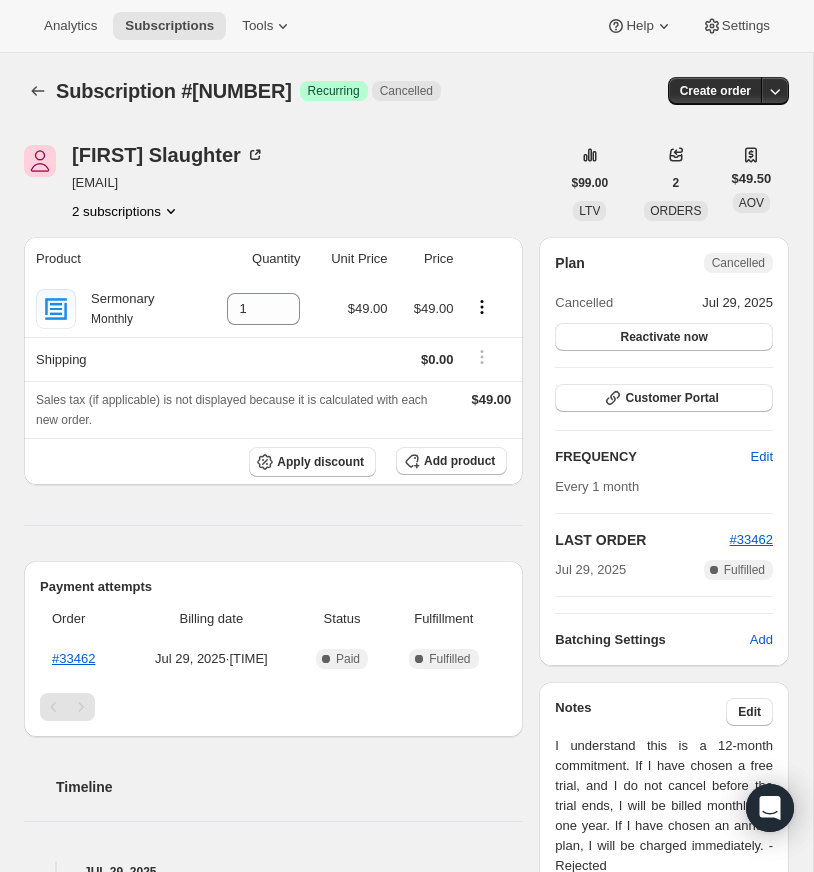 click on "2 subscriptions" at bounding box center [126, 211] 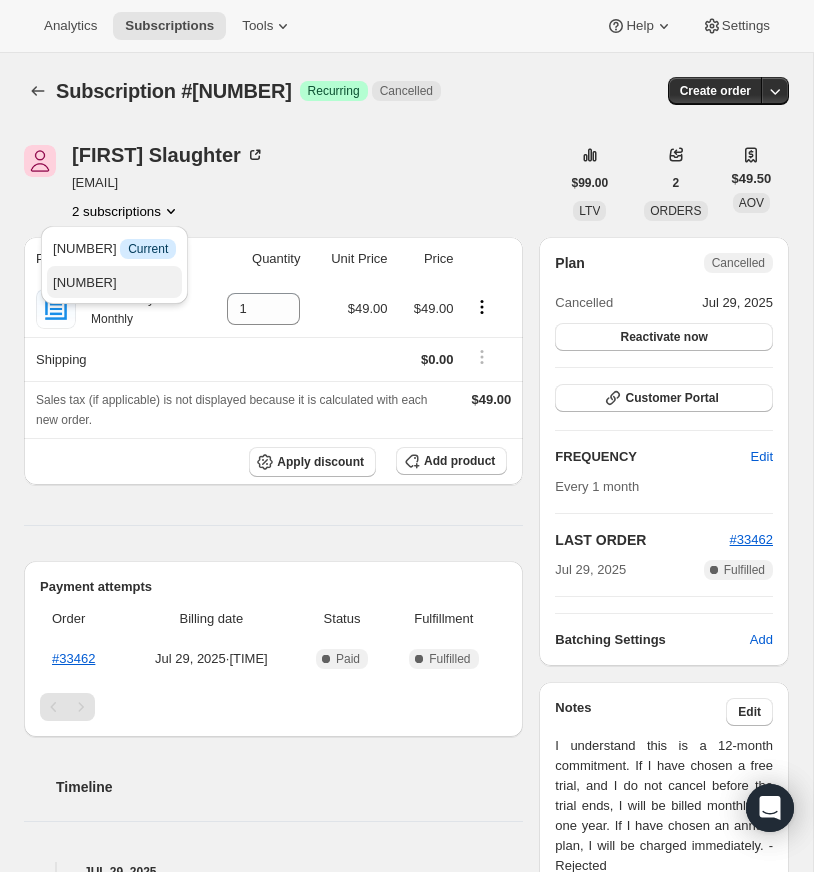 click on "[NUMBER]" at bounding box center (85, 282) 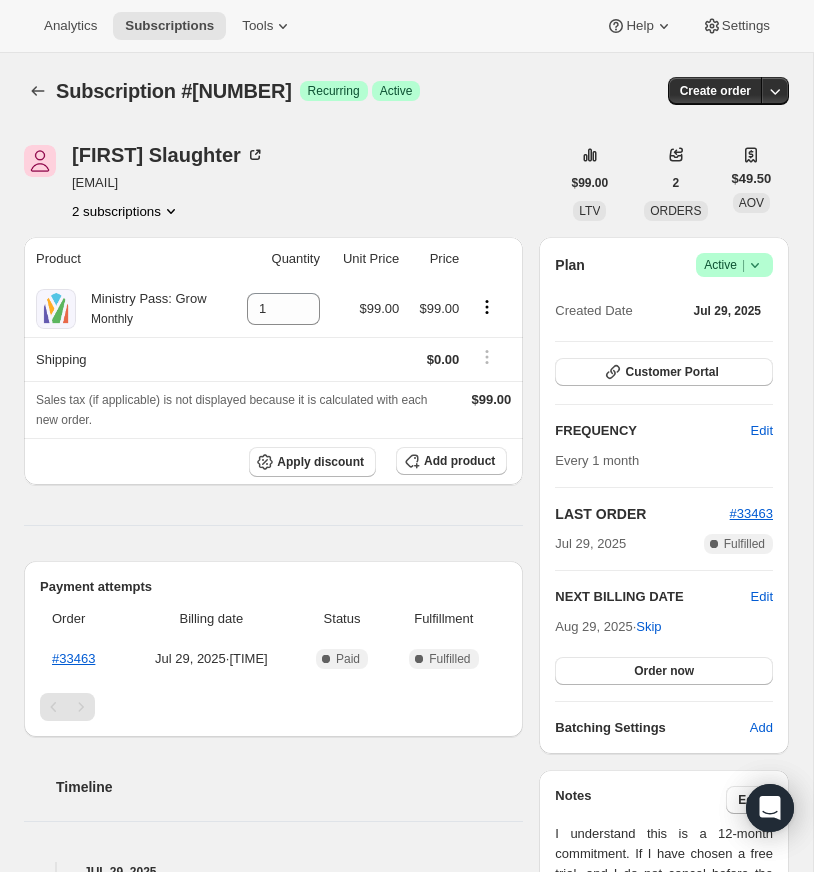 click on "2 subscriptions" at bounding box center (126, 211) 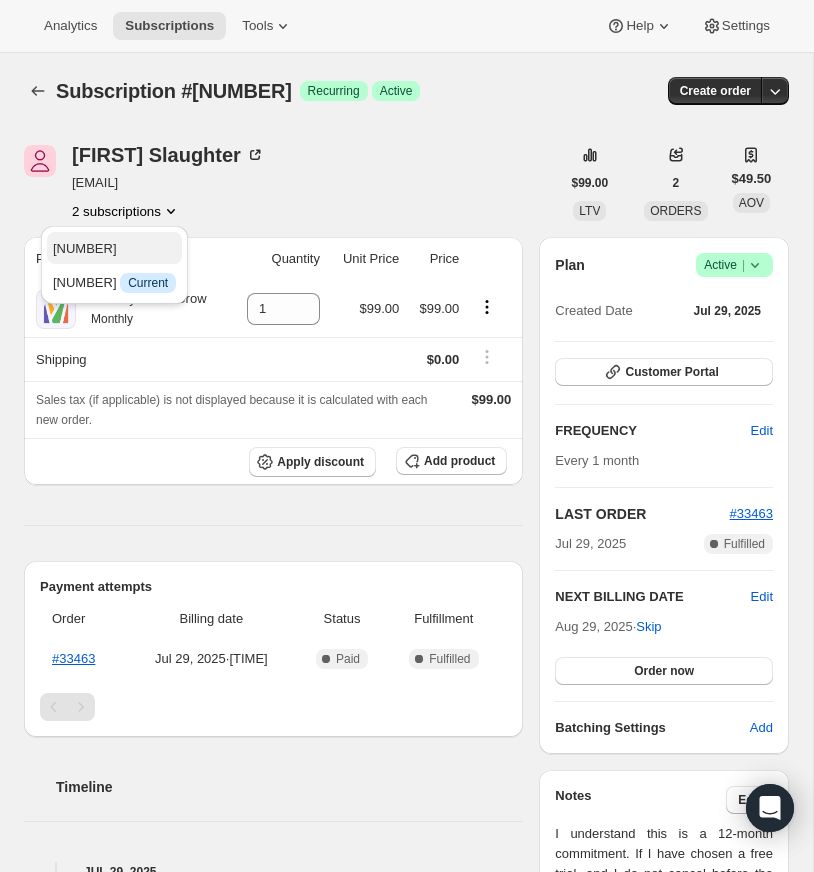 click on "[NUMBER]" at bounding box center [114, 249] 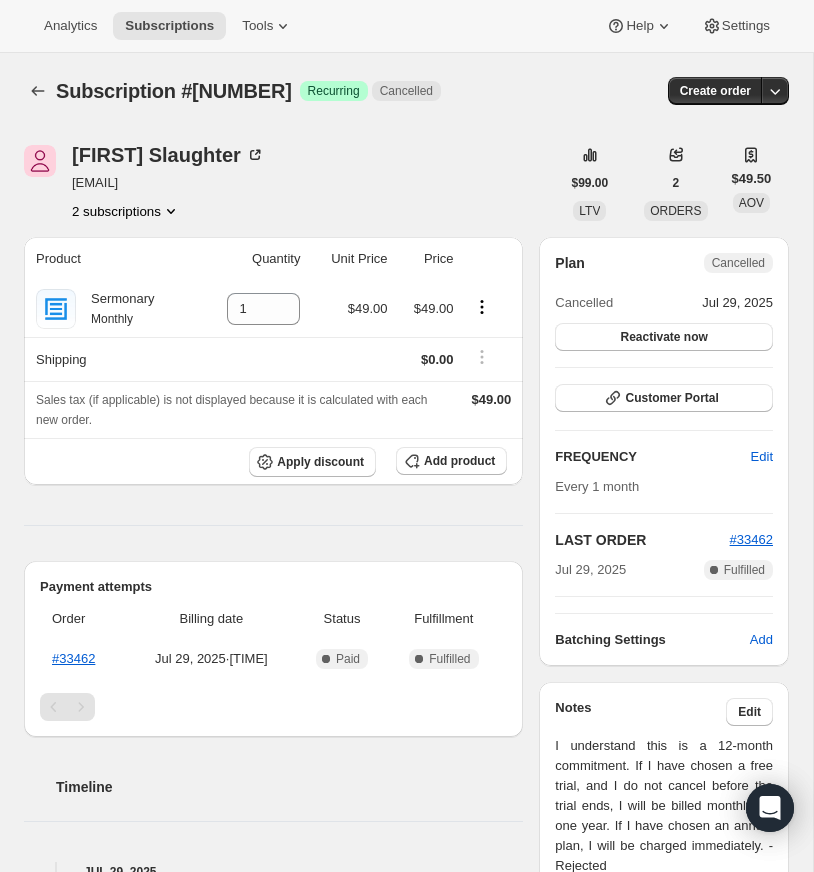 click on "2 subscriptions" at bounding box center [126, 211] 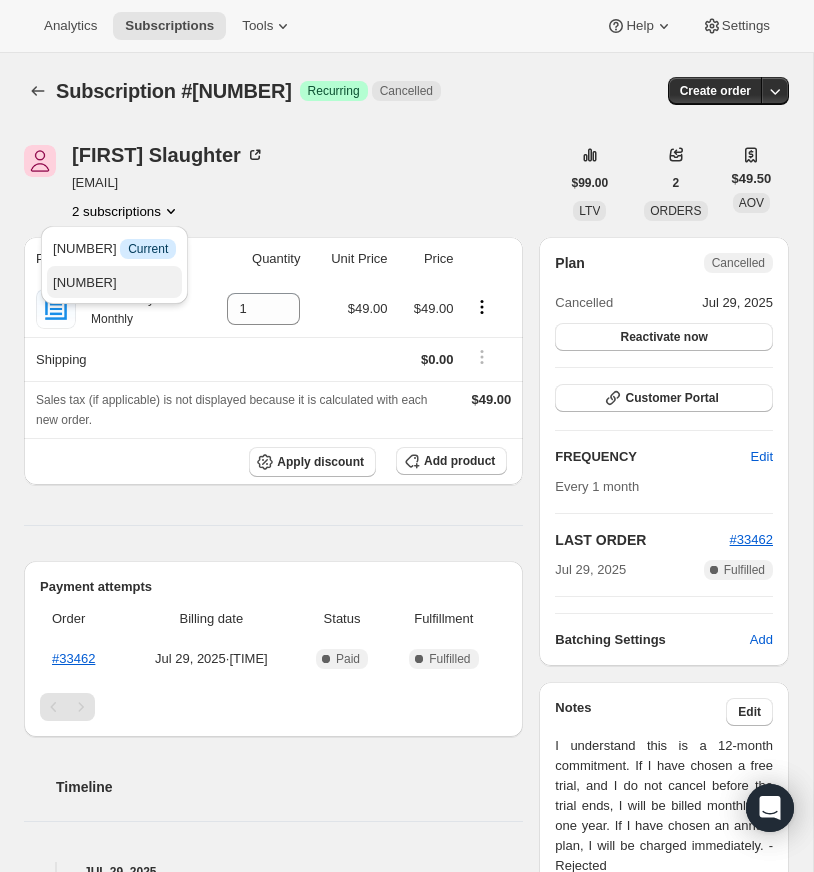 click on "[NUMBER]" at bounding box center (85, 282) 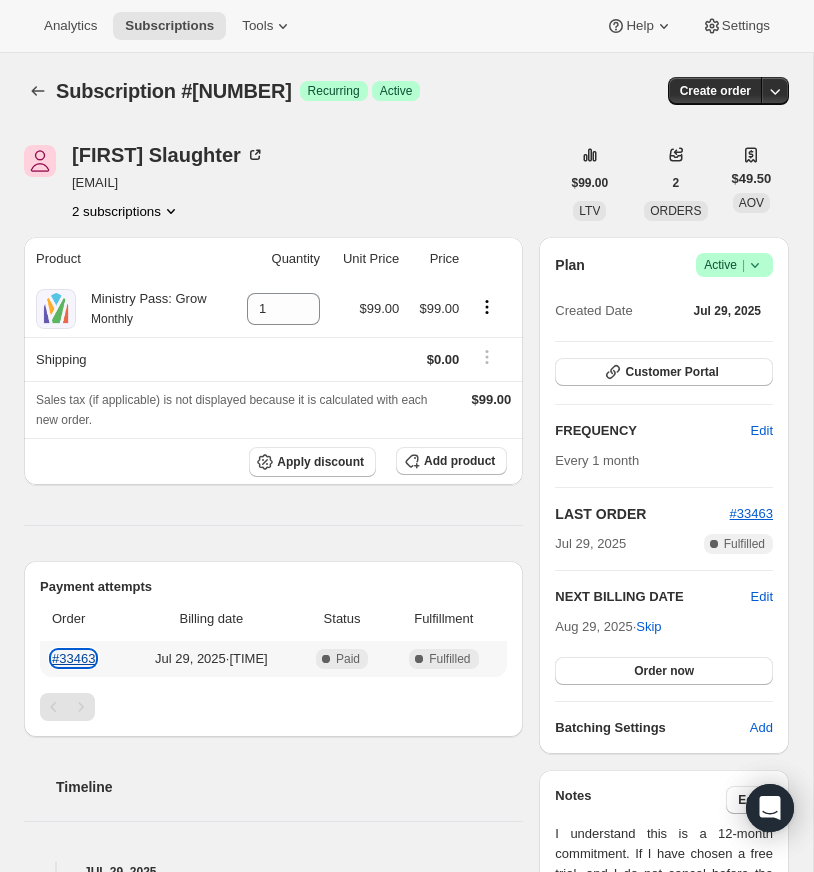 click on "#33463" at bounding box center [73, 658] 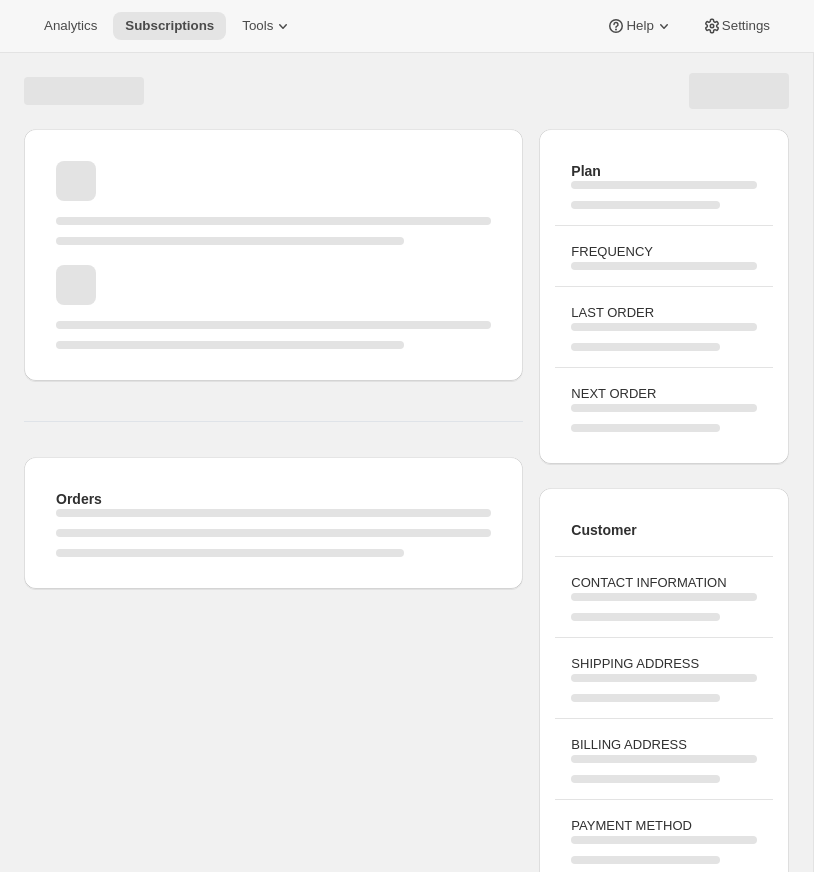 scroll, scrollTop: 0, scrollLeft: 0, axis: both 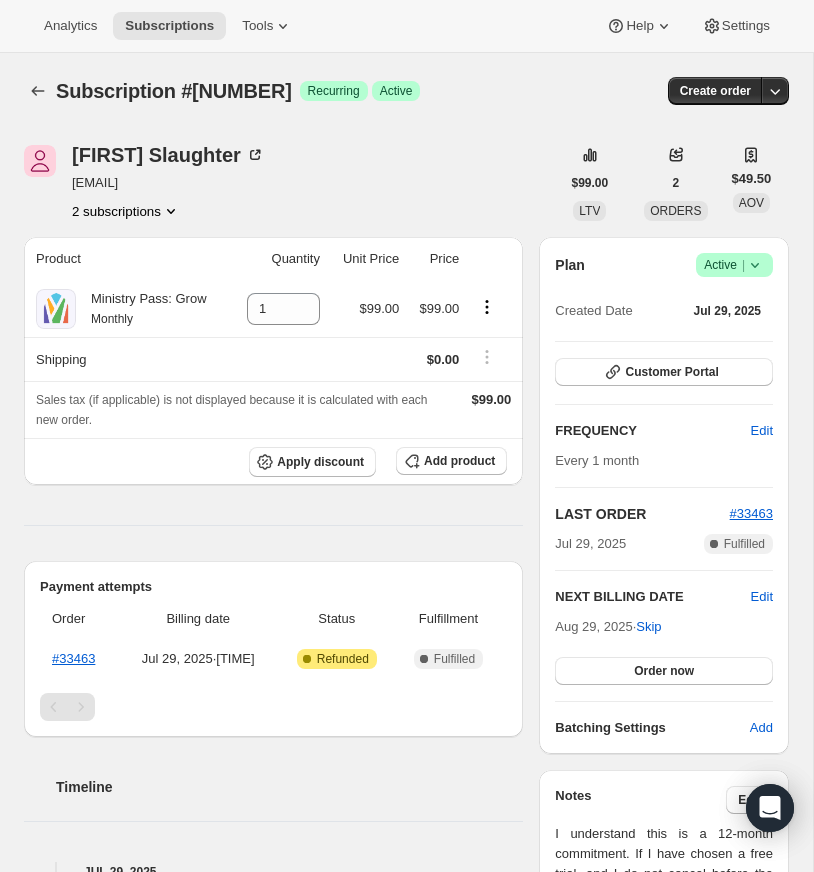 click 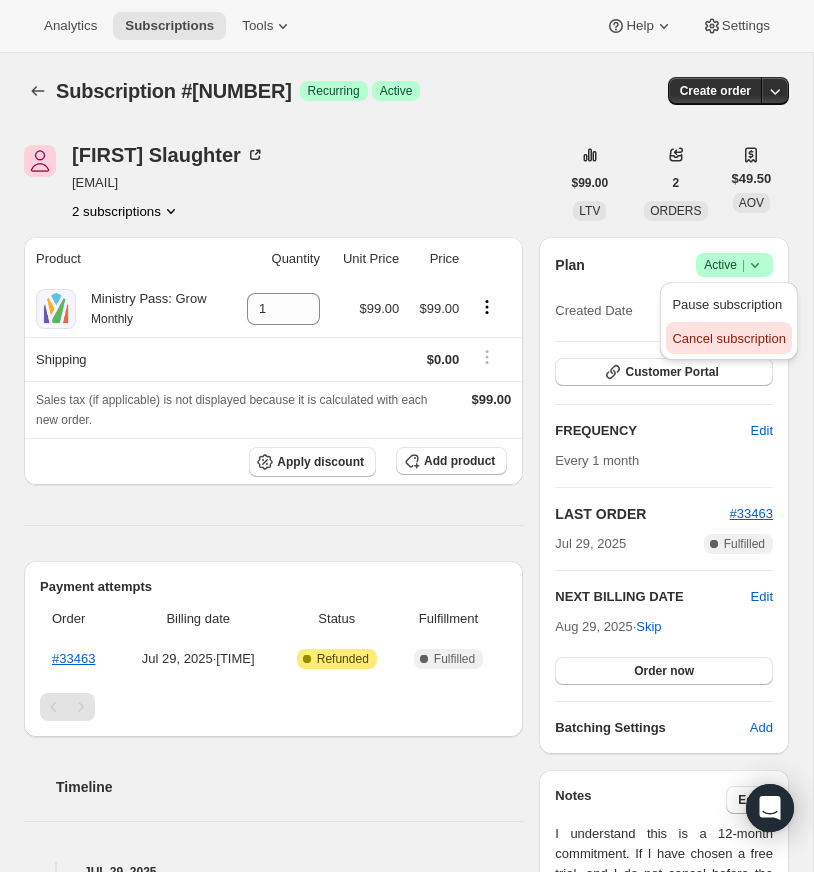click on "Cancel subscription" at bounding box center (728, 338) 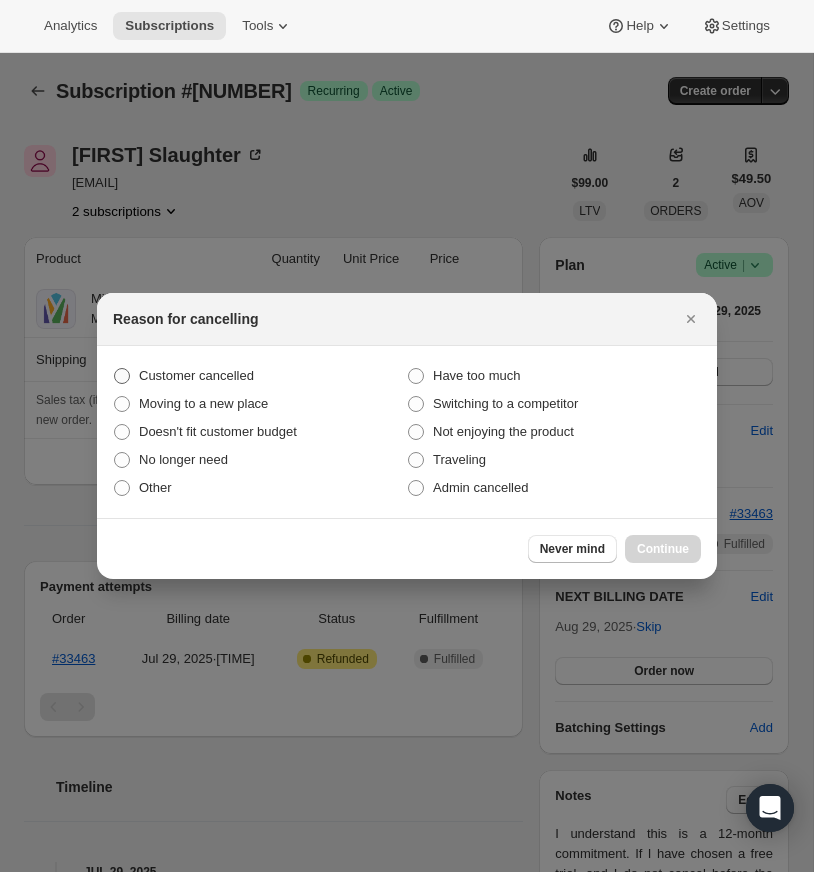 click at bounding box center [122, 376] 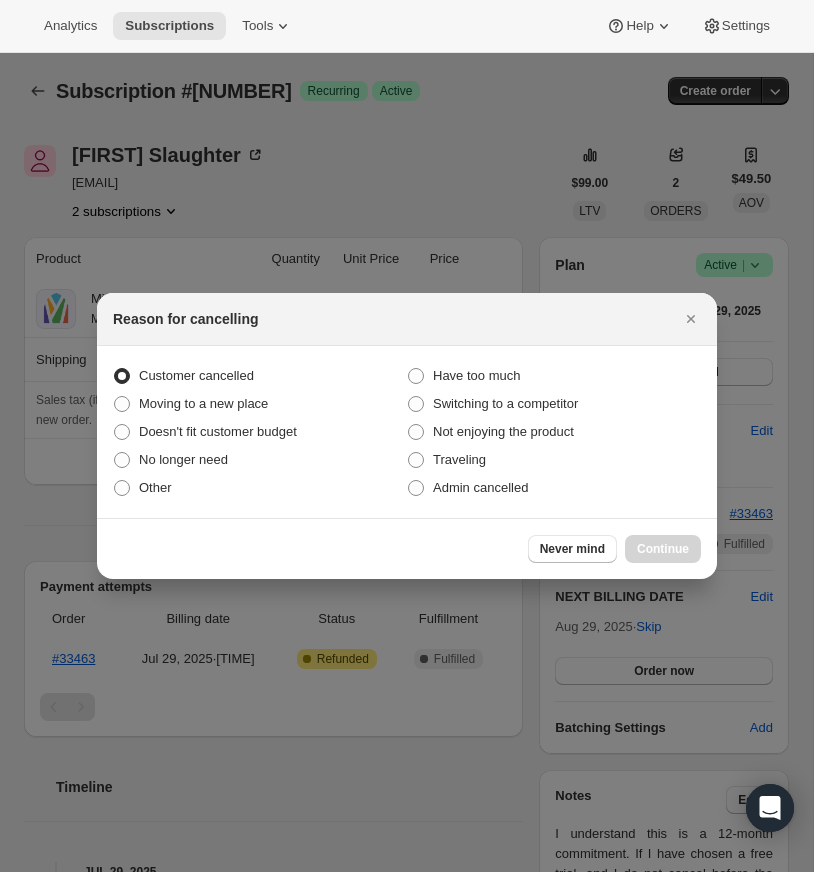 radio on "true" 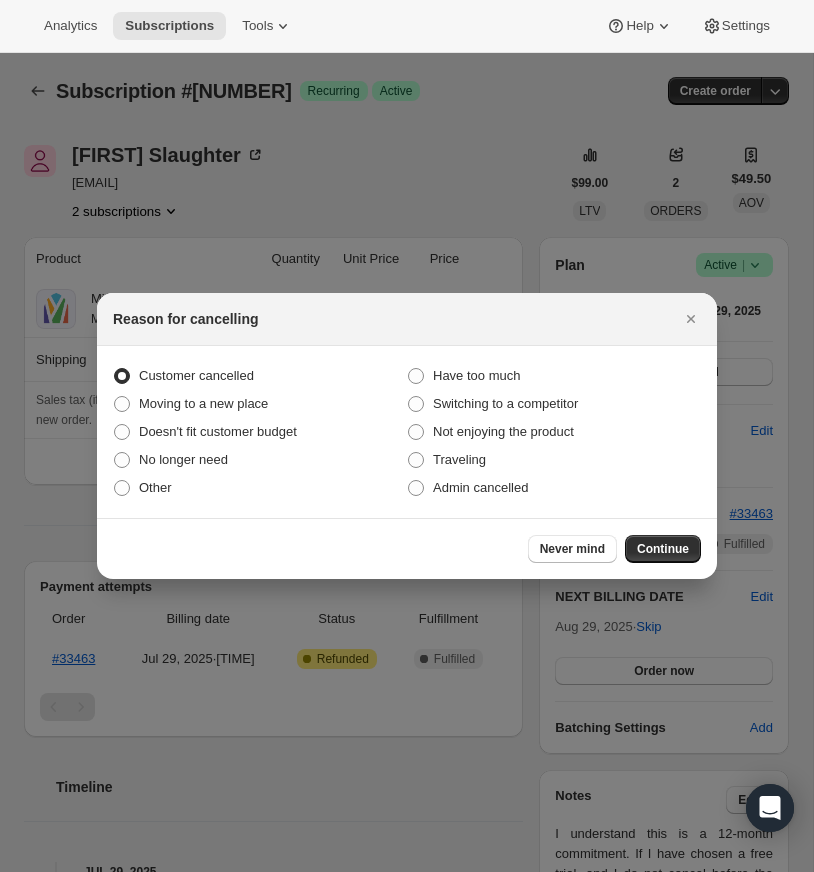 click on "Continue" at bounding box center (663, 549) 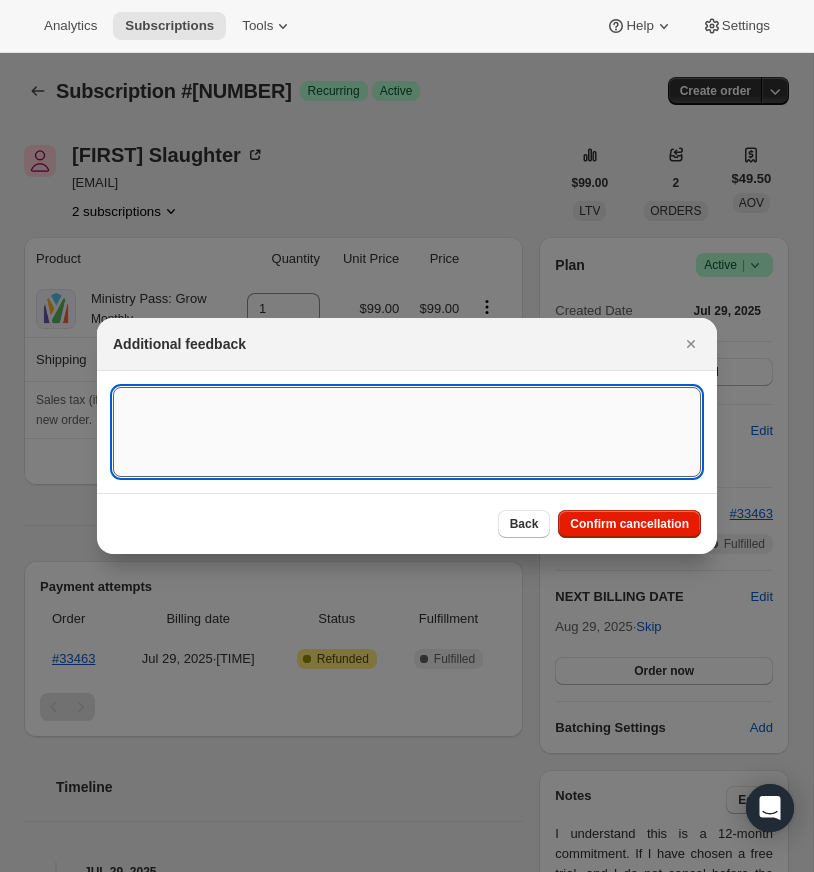 click at bounding box center (407, 432) 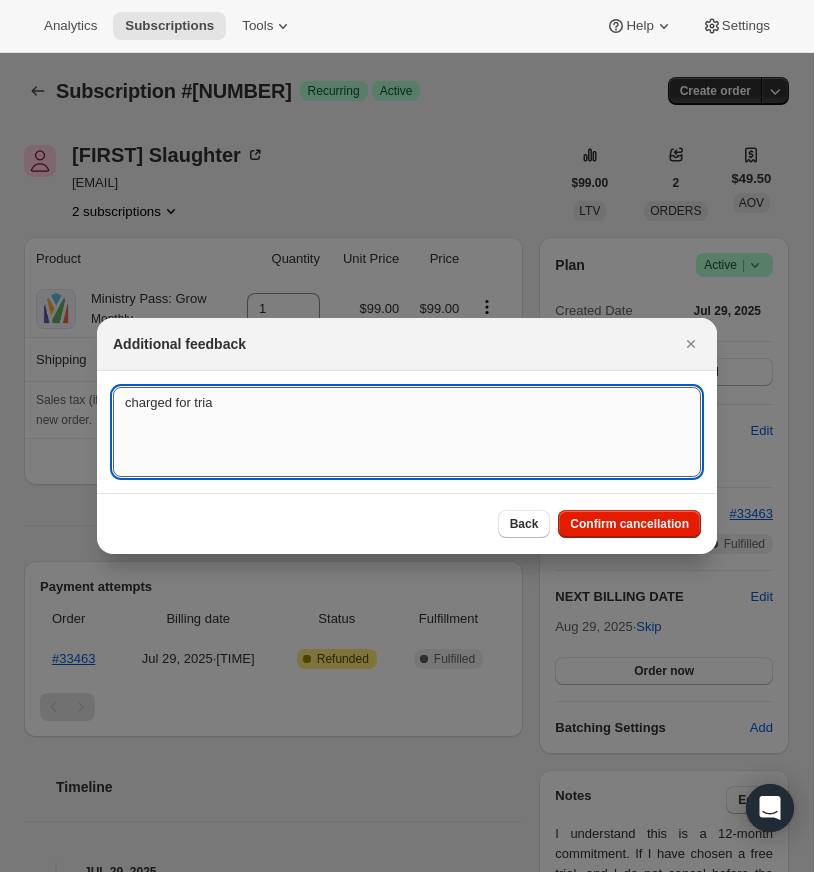 type on "charged for trial" 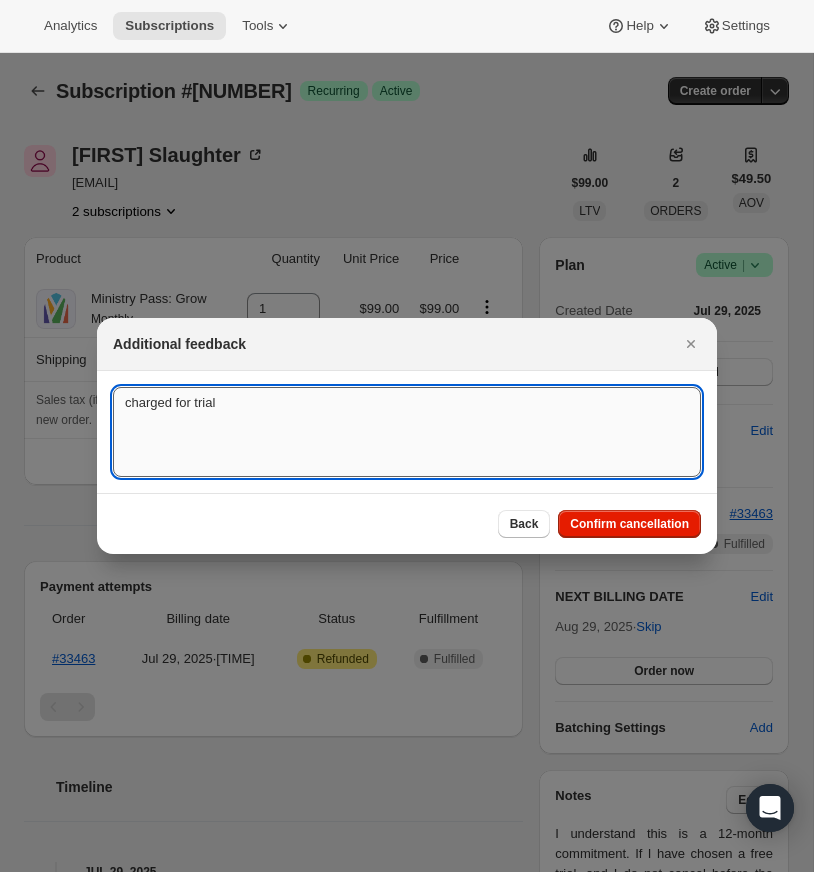 drag, startPoint x: 197, startPoint y: 406, endPoint x: 116, endPoint y: 405, distance: 81.00617 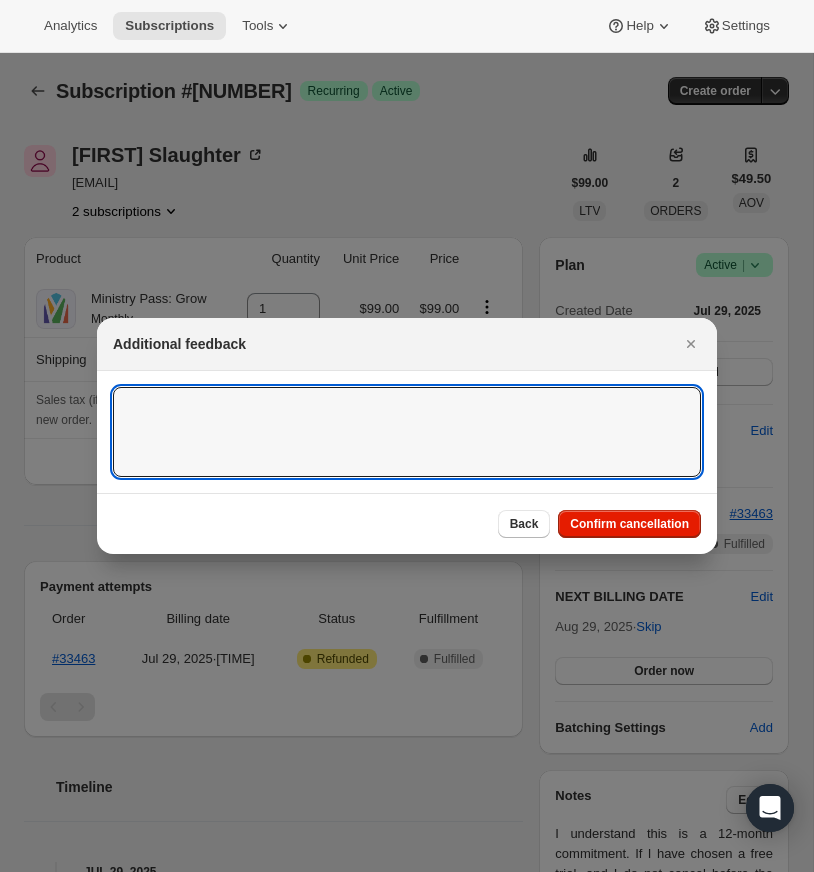 click on "Confirm cancellation" at bounding box center (629, 524) 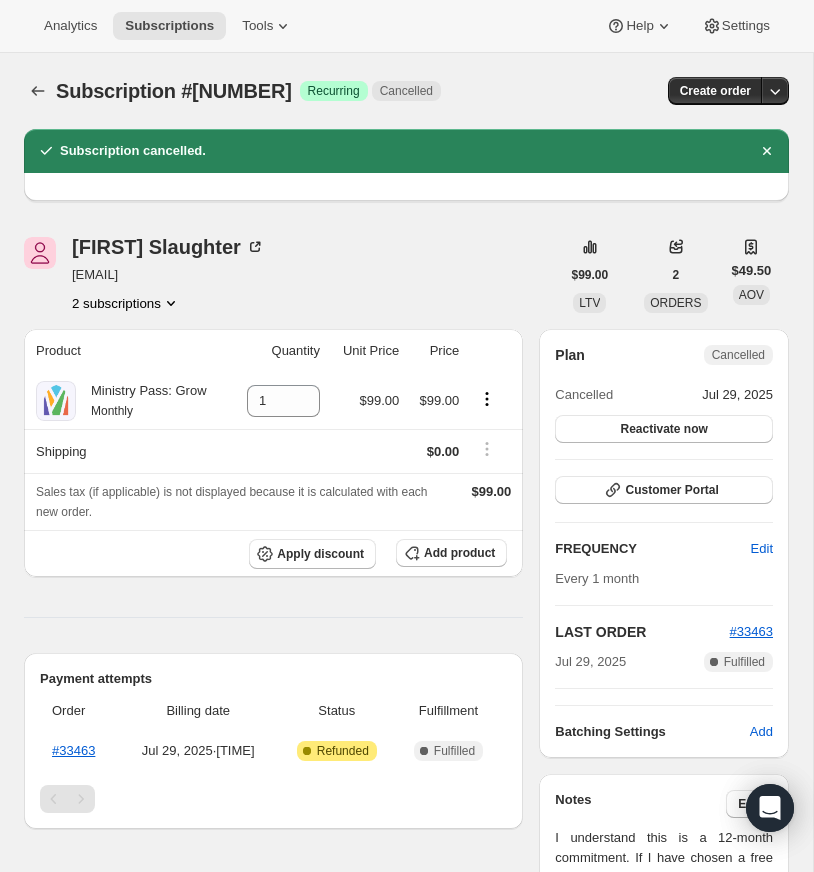click 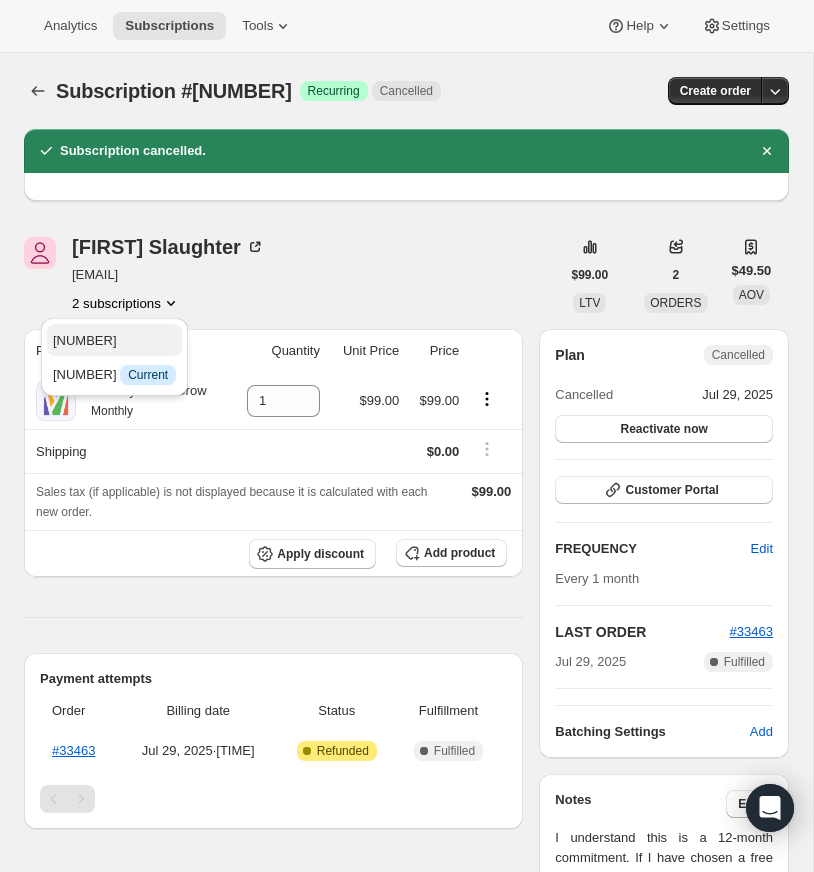click on "[NUMBER]" at bounding box center (85, 340) 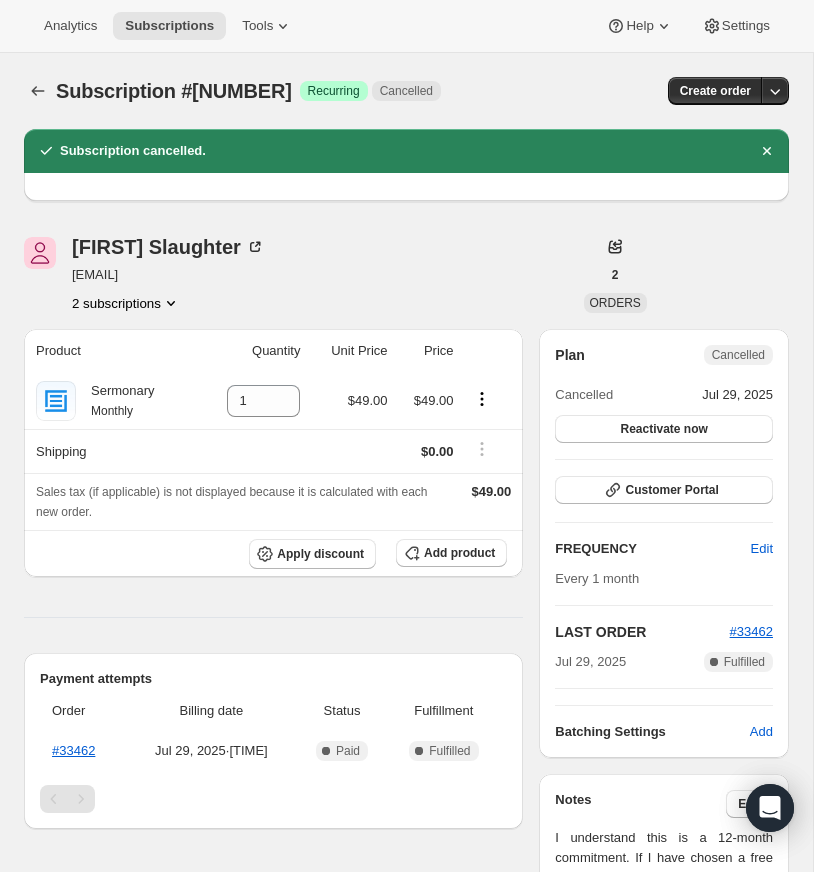 click 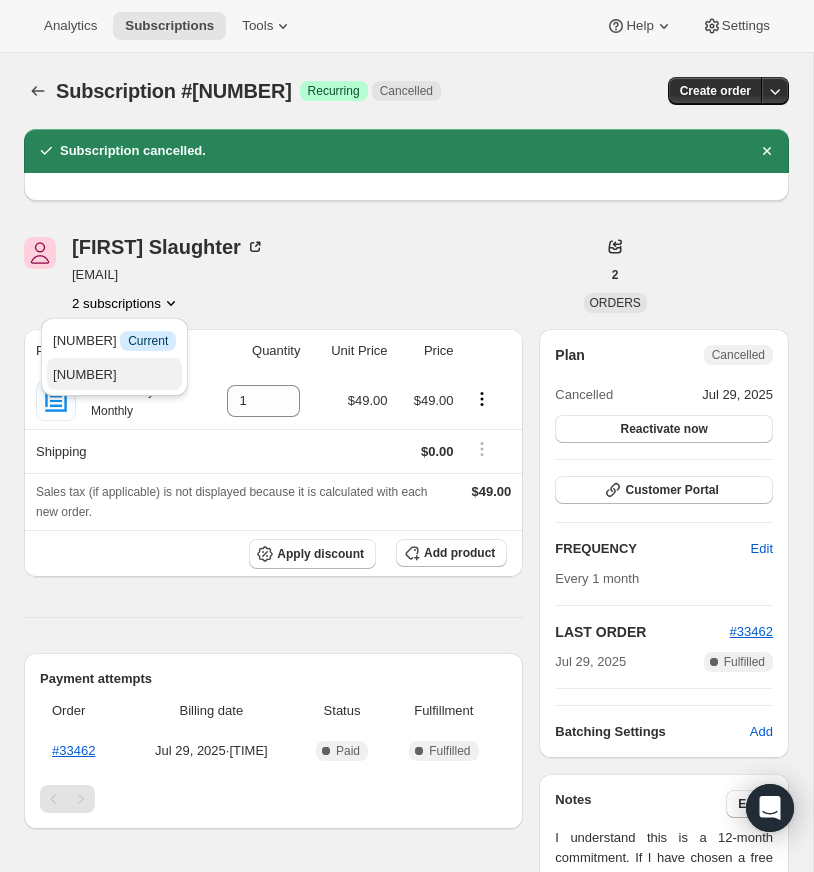 click on "[NUMBER]" at bounding box center [85, 374] 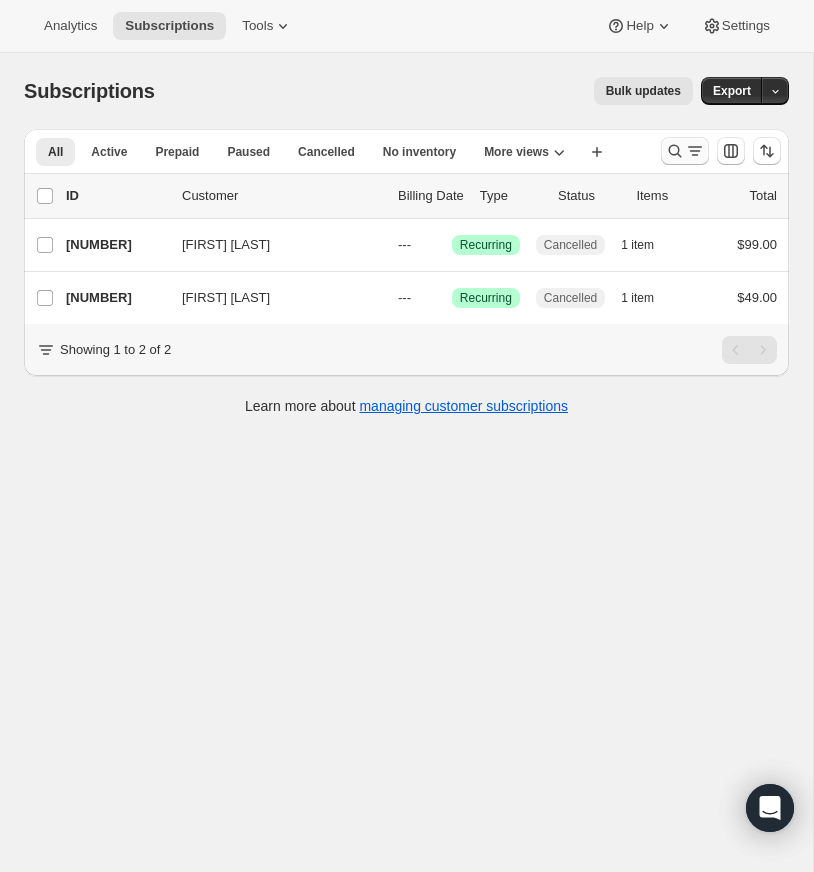 click 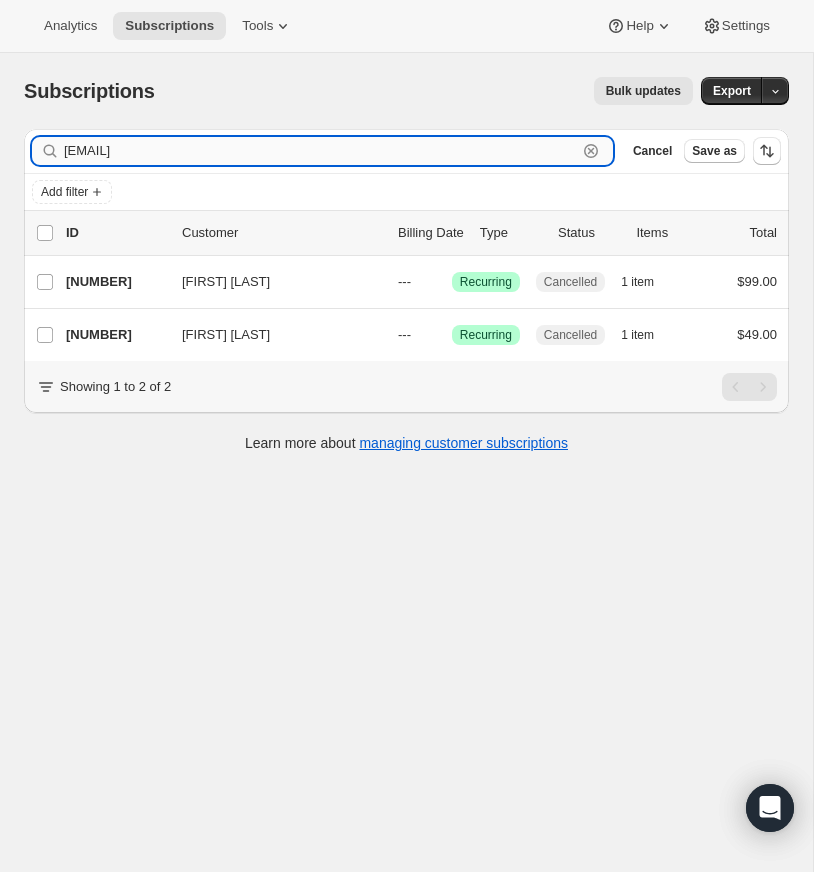 click 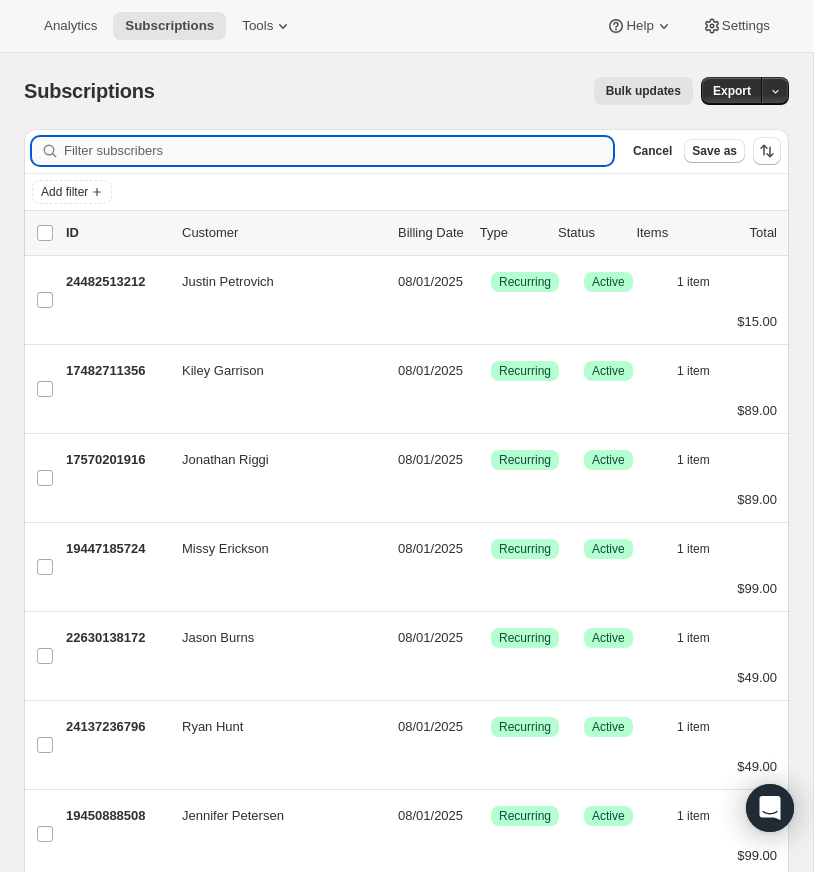 paste on "revcip23@gmail.com" 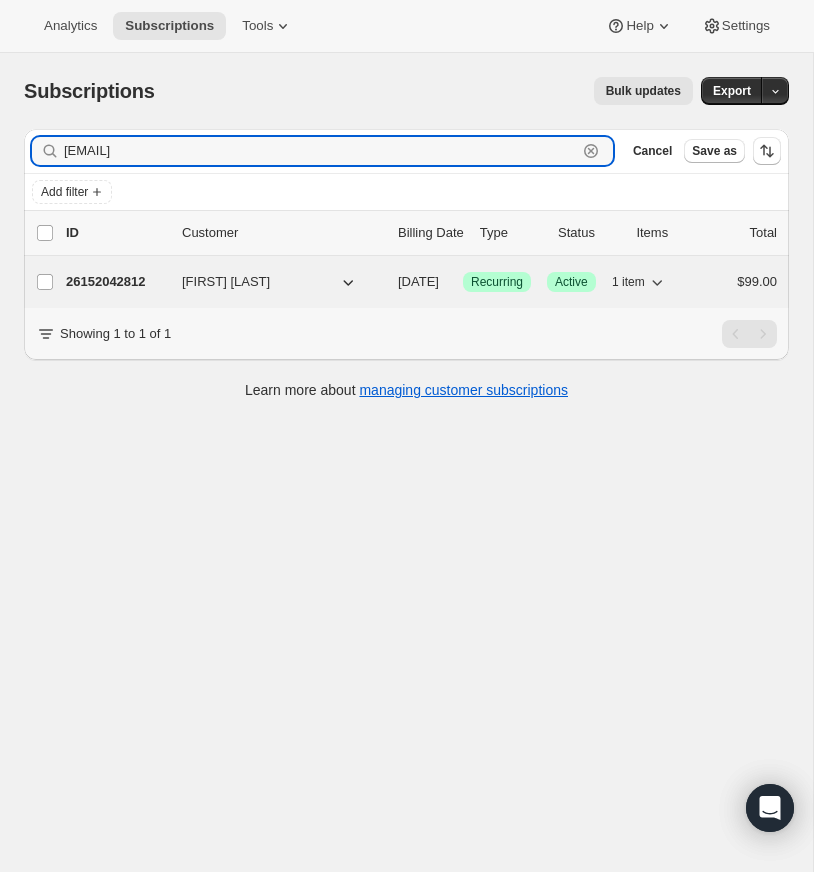type on "revcip23@gmail.com" 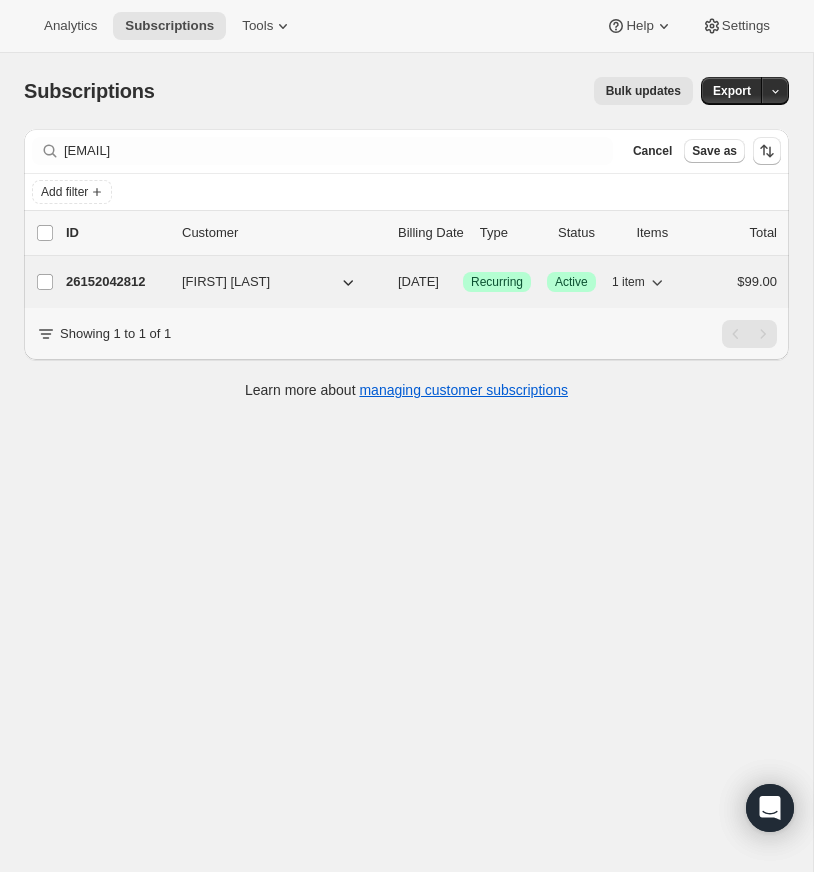 click on "26152042812" at bounding box center (116, 282) 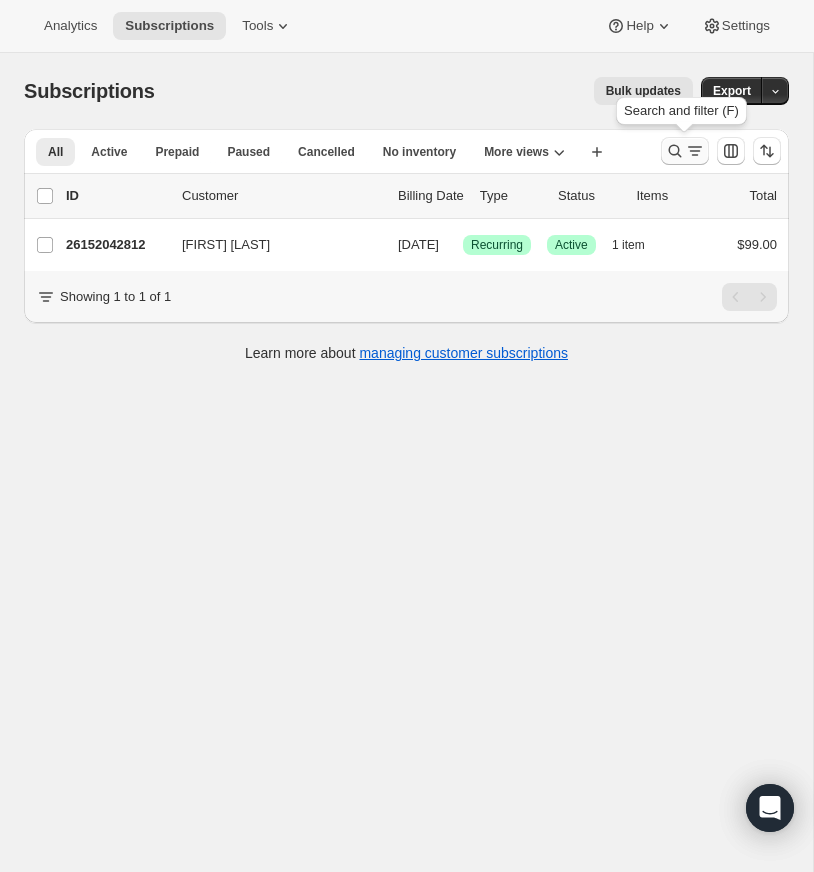 click 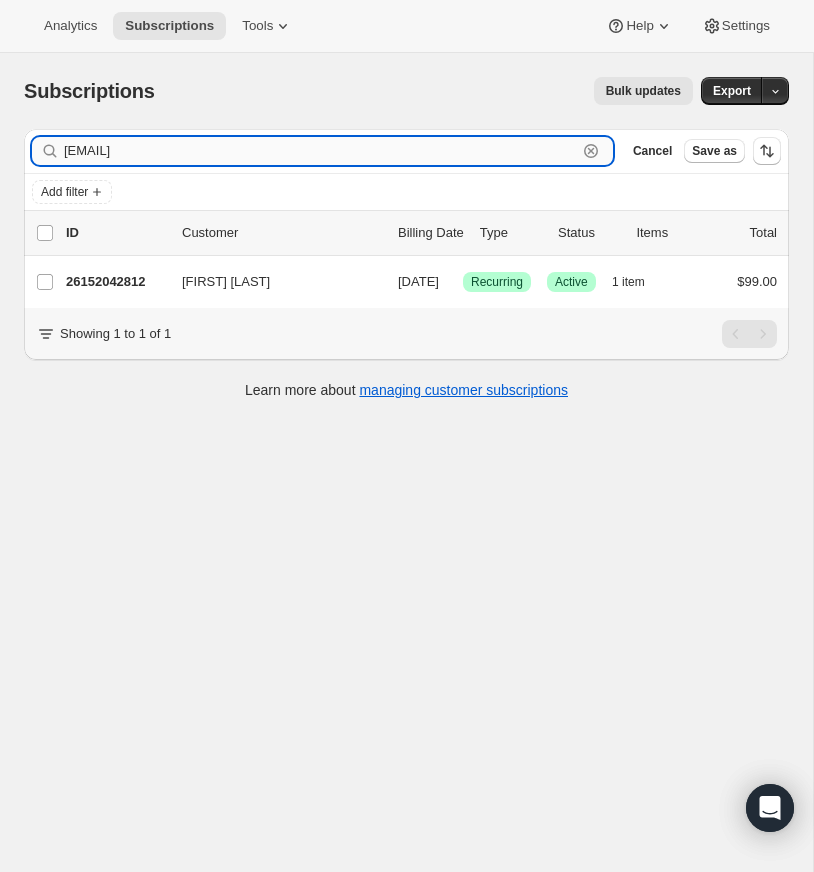 drag, startPoint x: 591, startPoint y: 147, endPoint x: 334, endPoint y: 143, distance: 257.03113 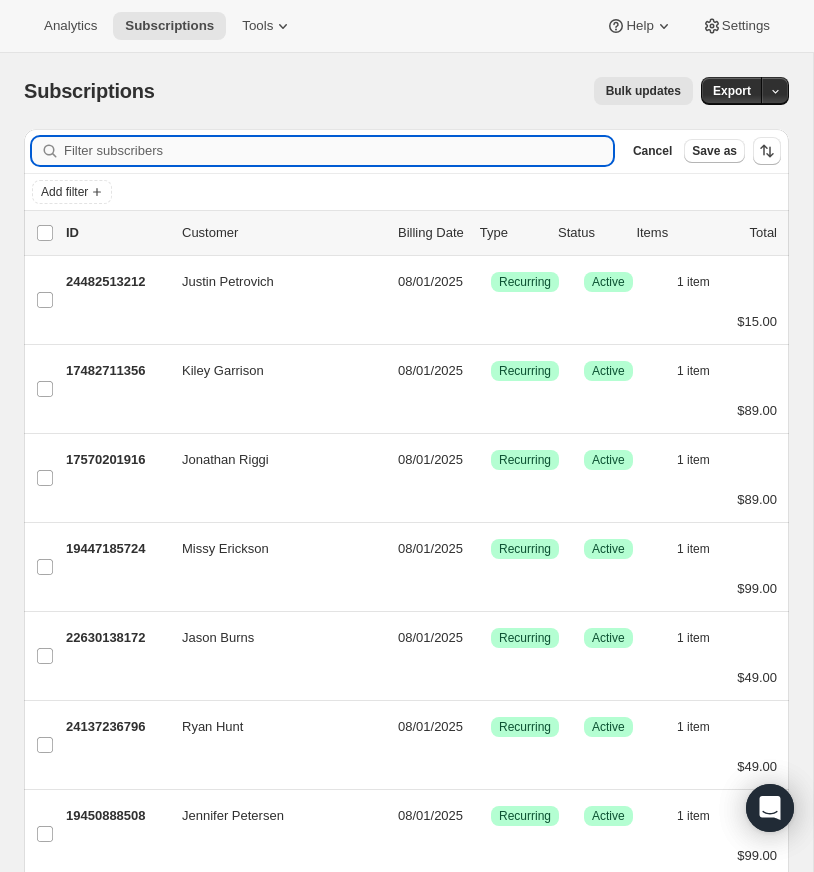 paste on "derrick@impacthartwell.com" 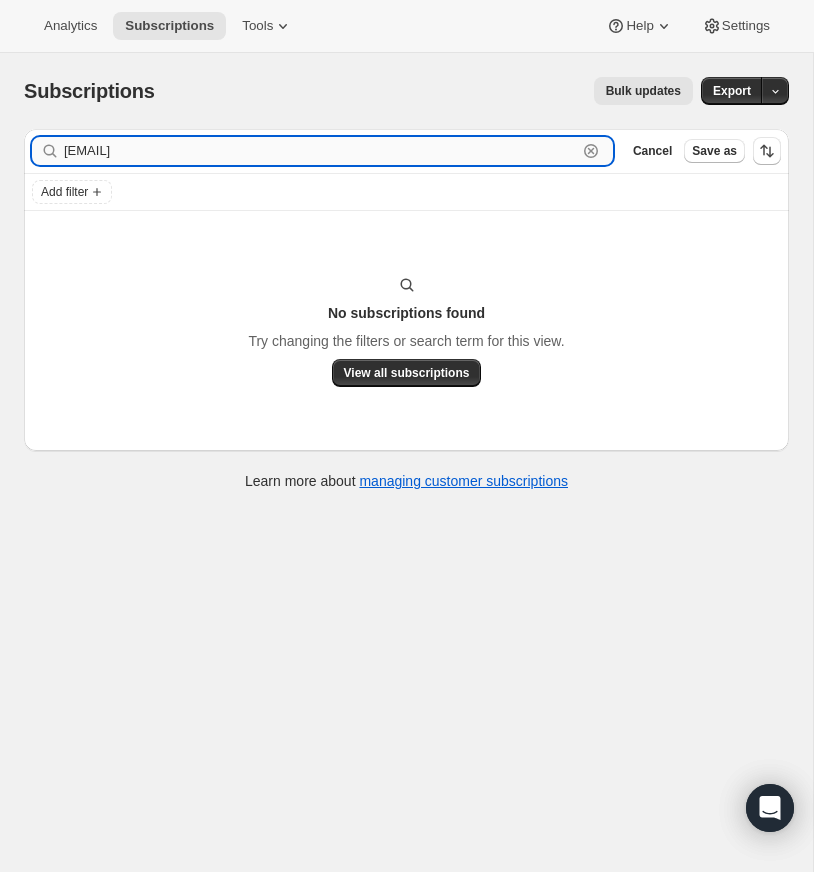 click on "derrick@impacthartwell.com" at bounding box center (320, 151) 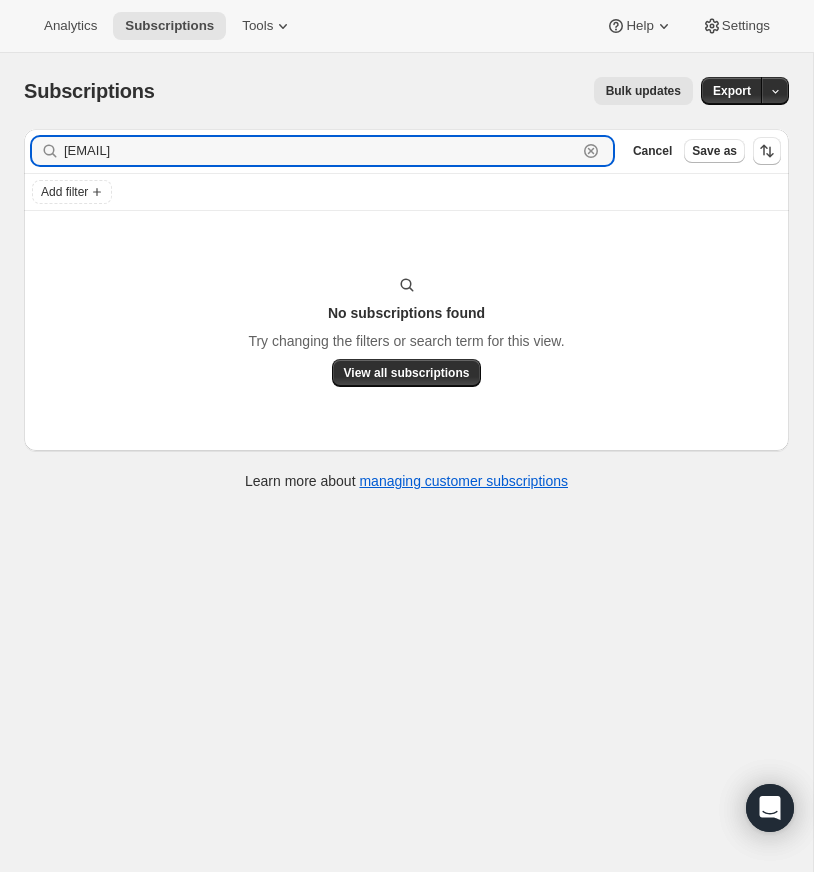 type on "derrick@impacthartwell.com" 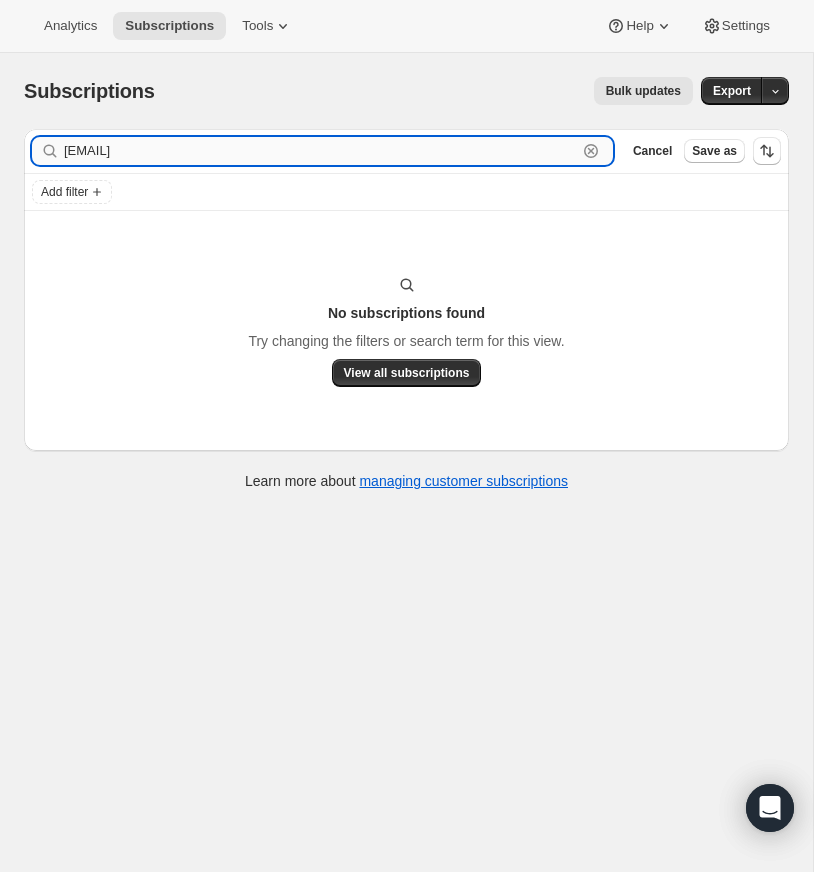click on "derrick@impacthartwell.com" at bounding box center (320, 151) 